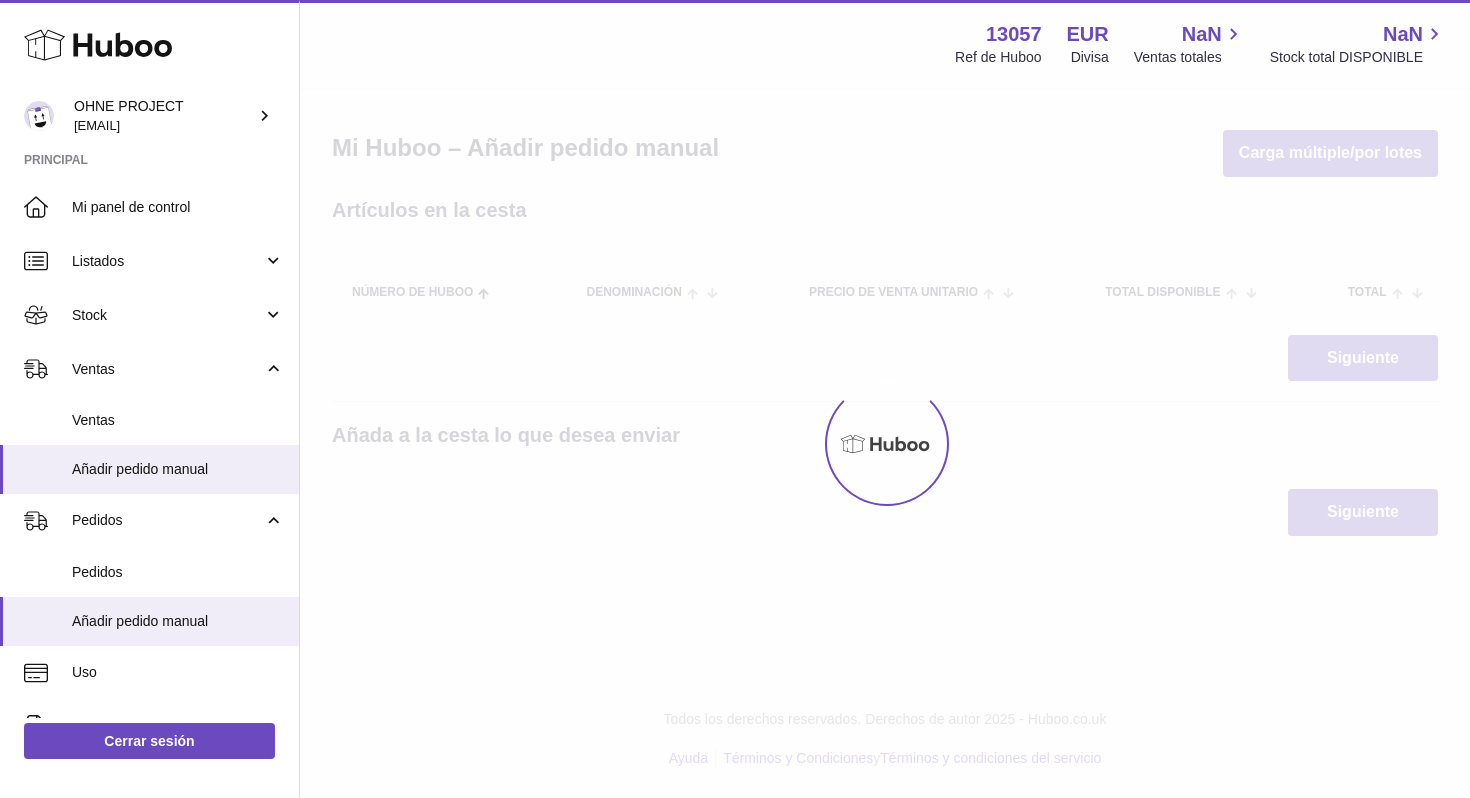 scroll, scrollTop: 0, scrollLeft: 0, axis: both 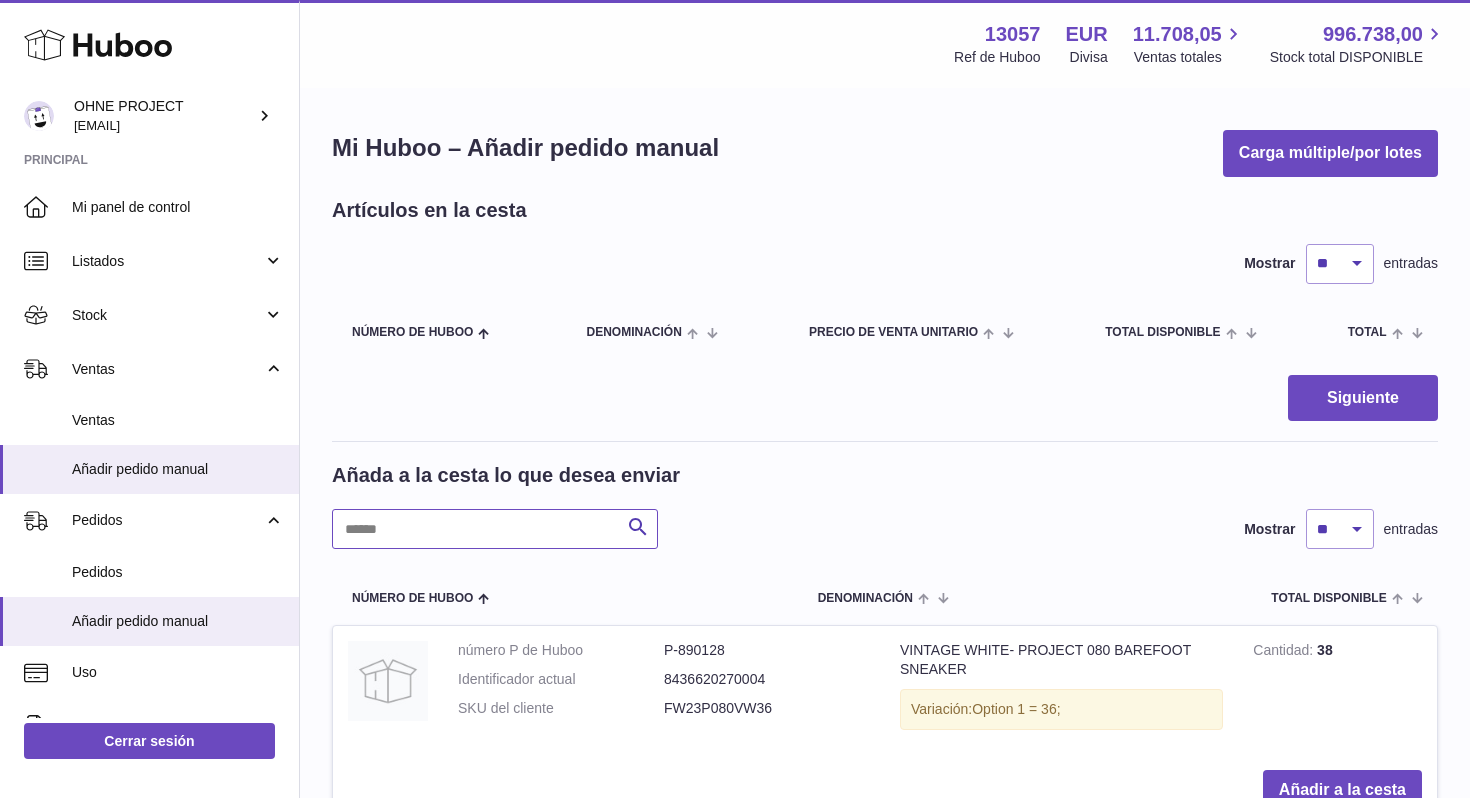 click at bounding box center (495, 529) 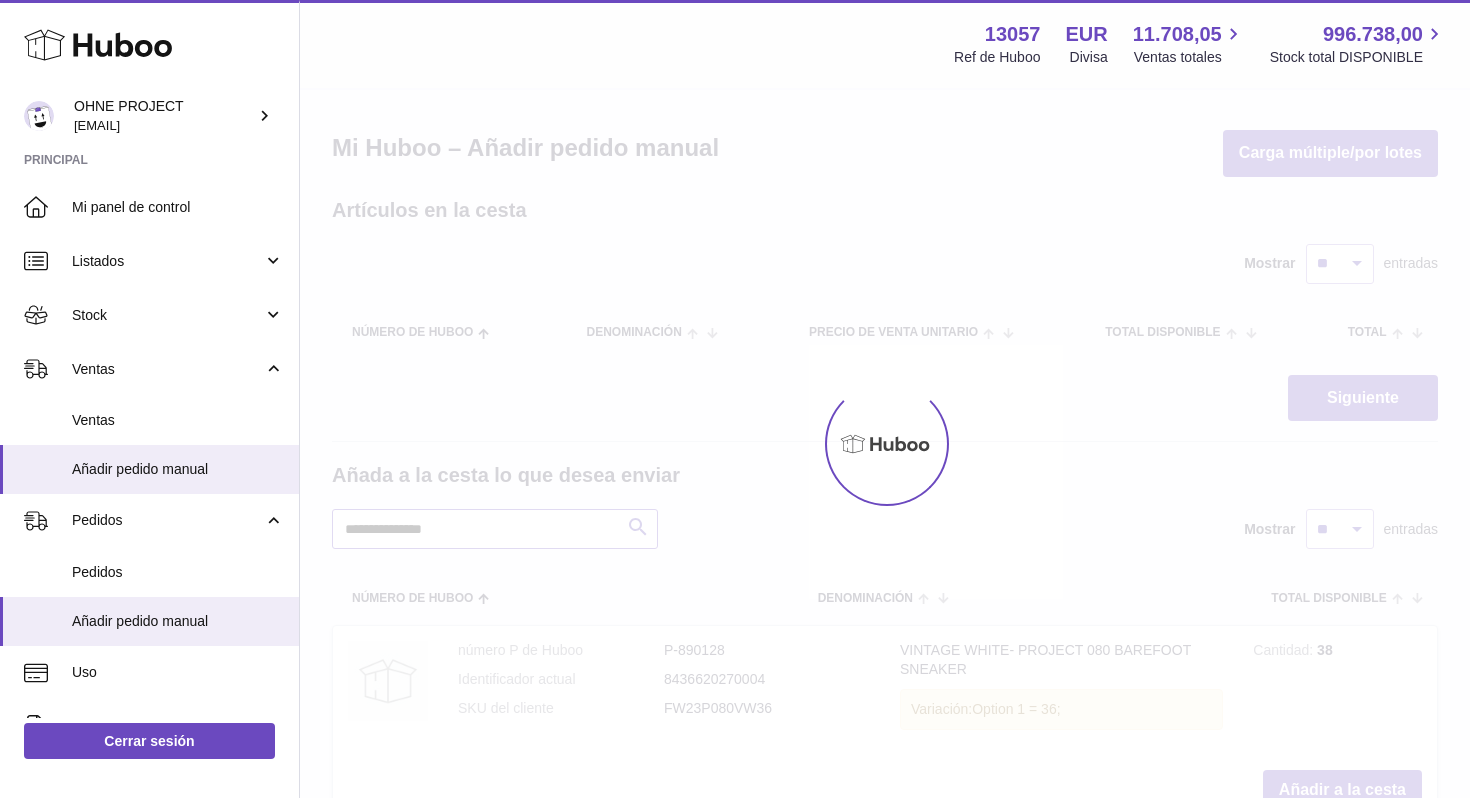 type on "**********" 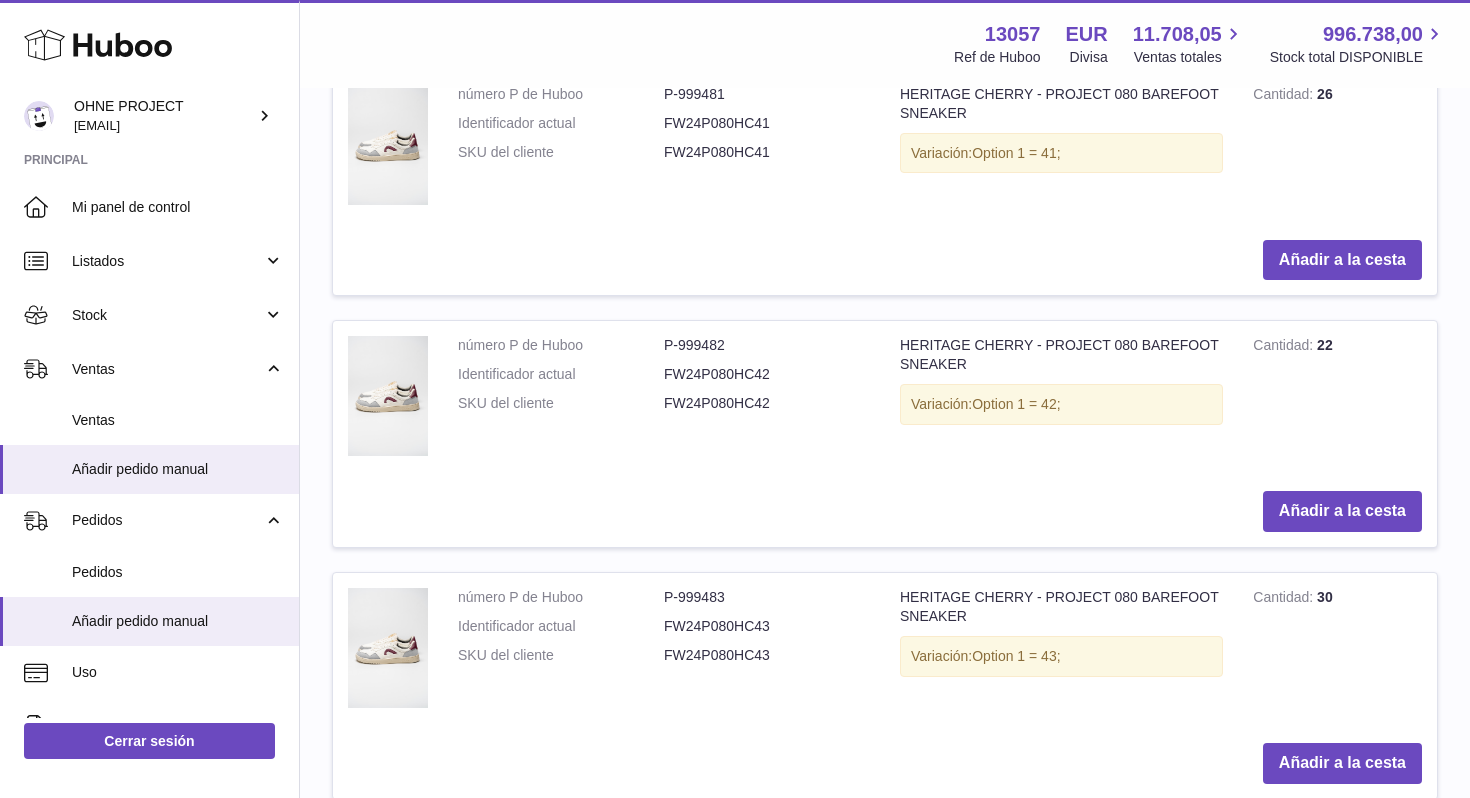 scroll, scrollTop: 1854, scrollLeft: 0, axis: vertical 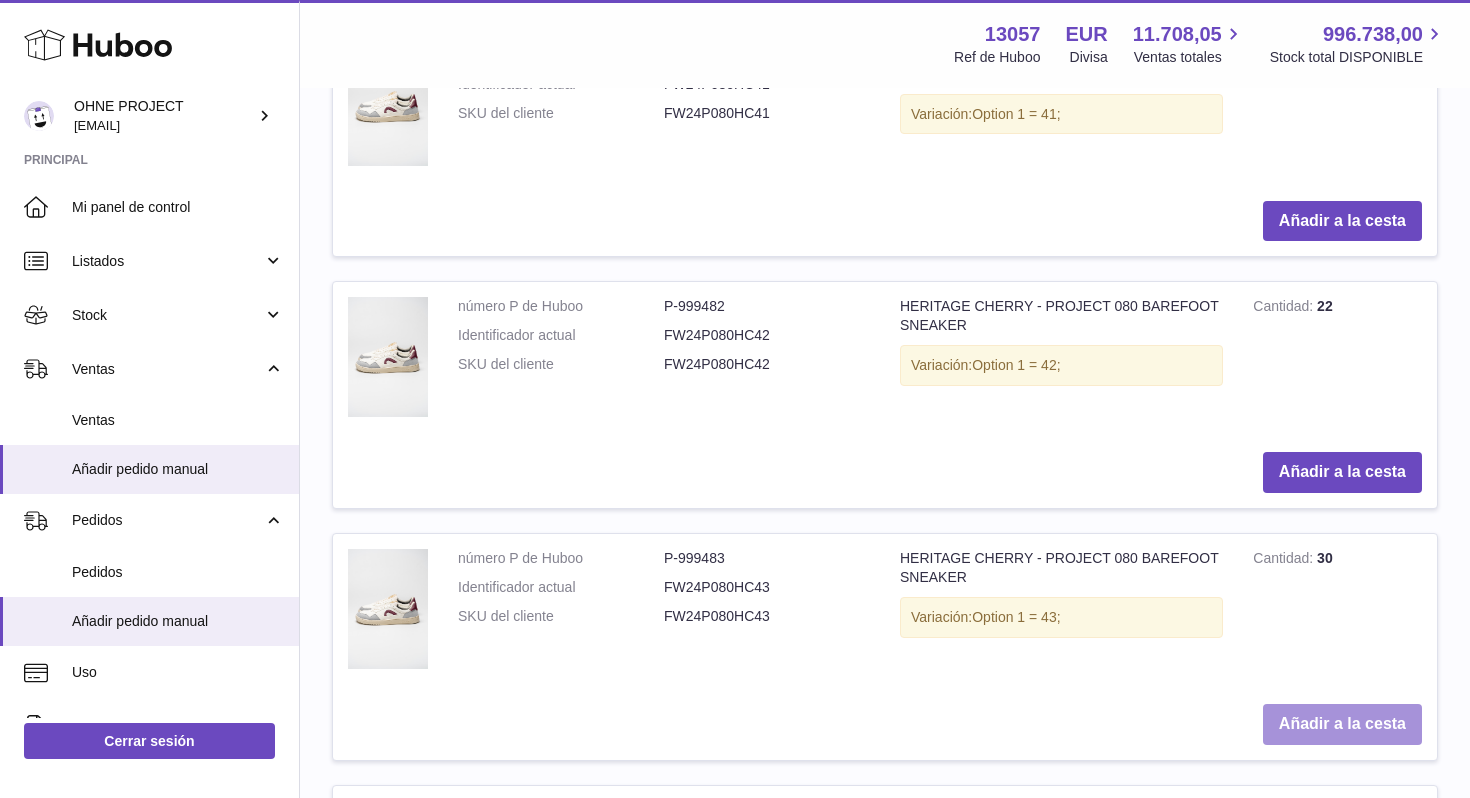 click on "Añadir a la cesta" at bounding box center [1342, 724] 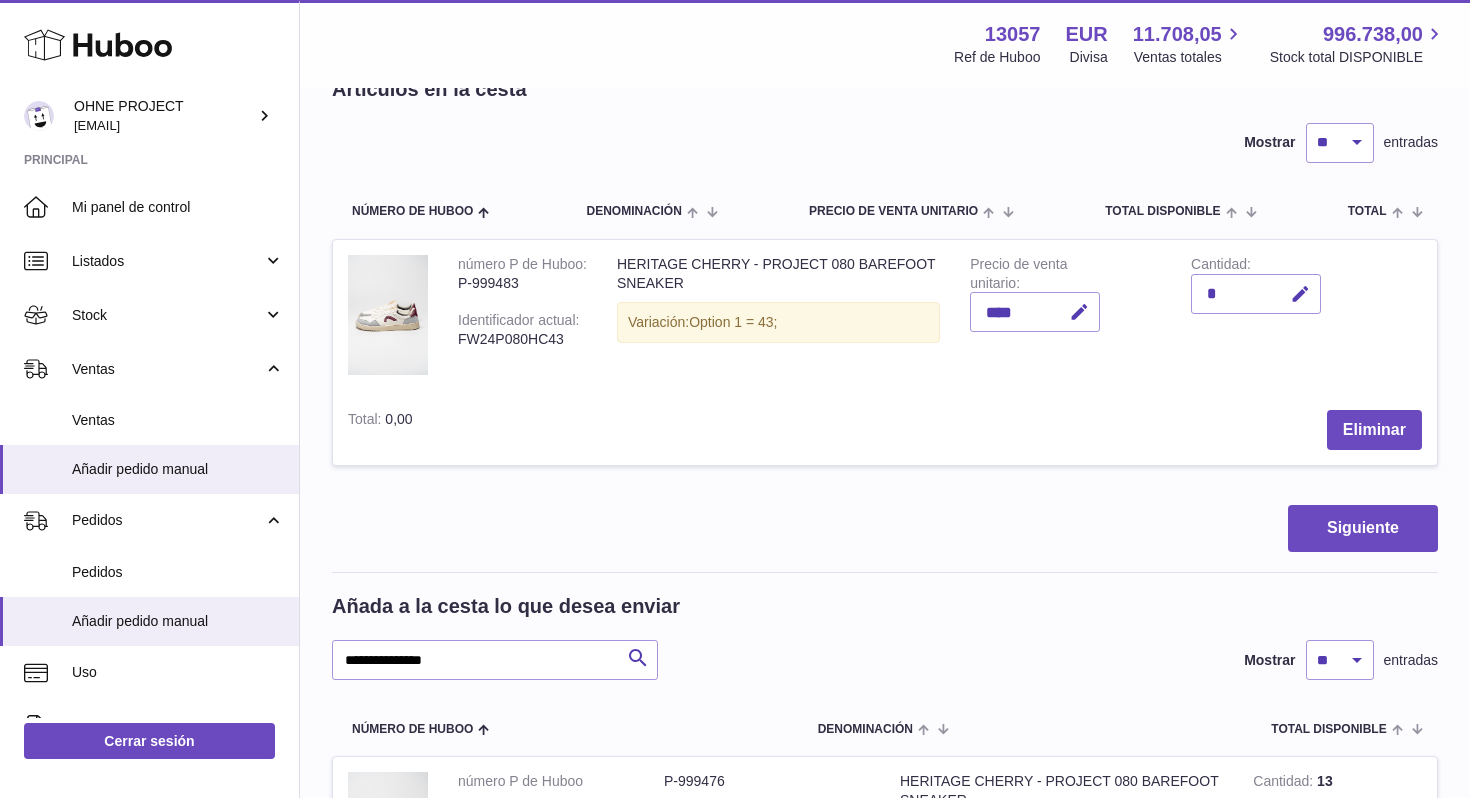 scroll, scrollTop: 22, scrollLeft: 0, axis: vertical 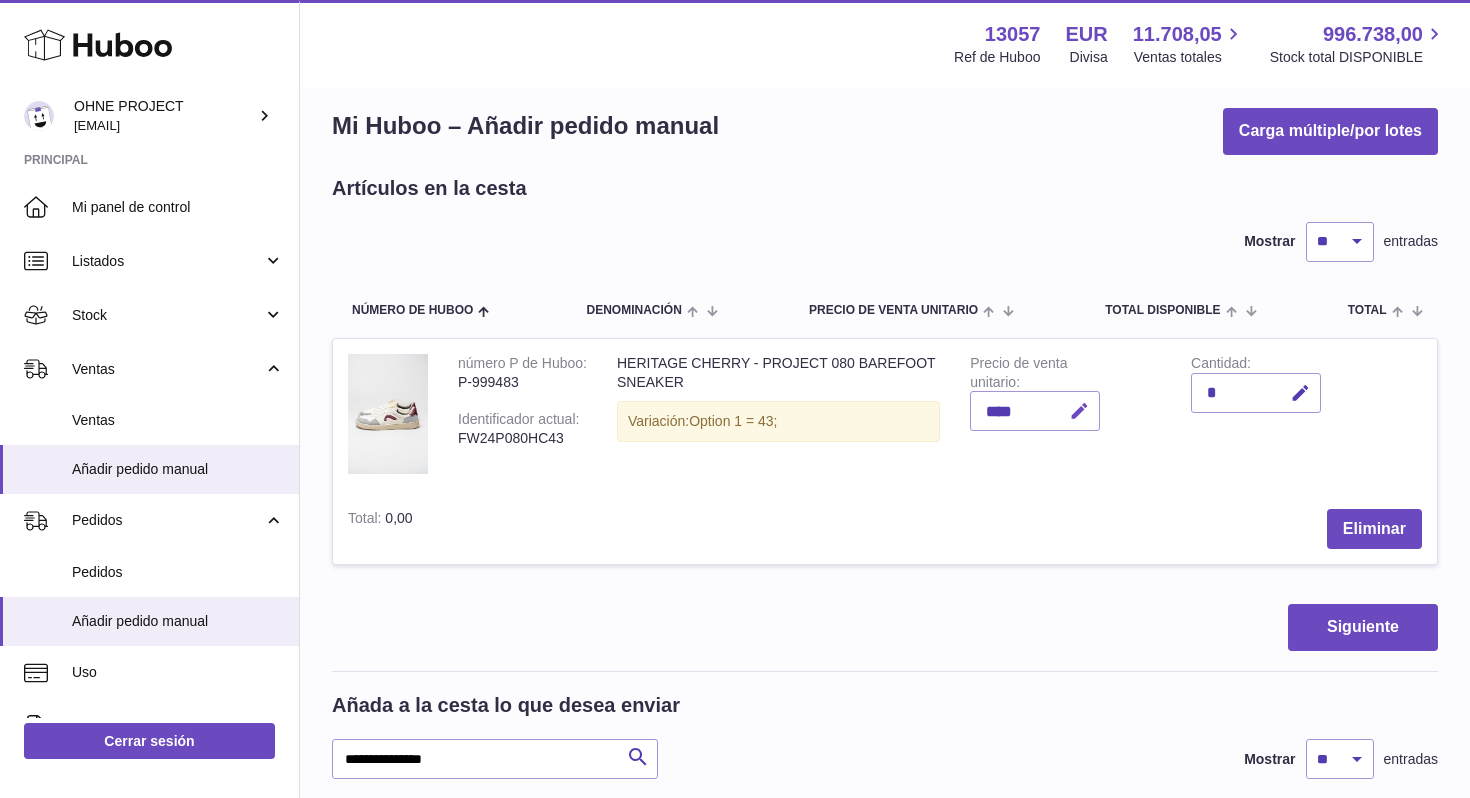 click at bounding box center [1079, 411] 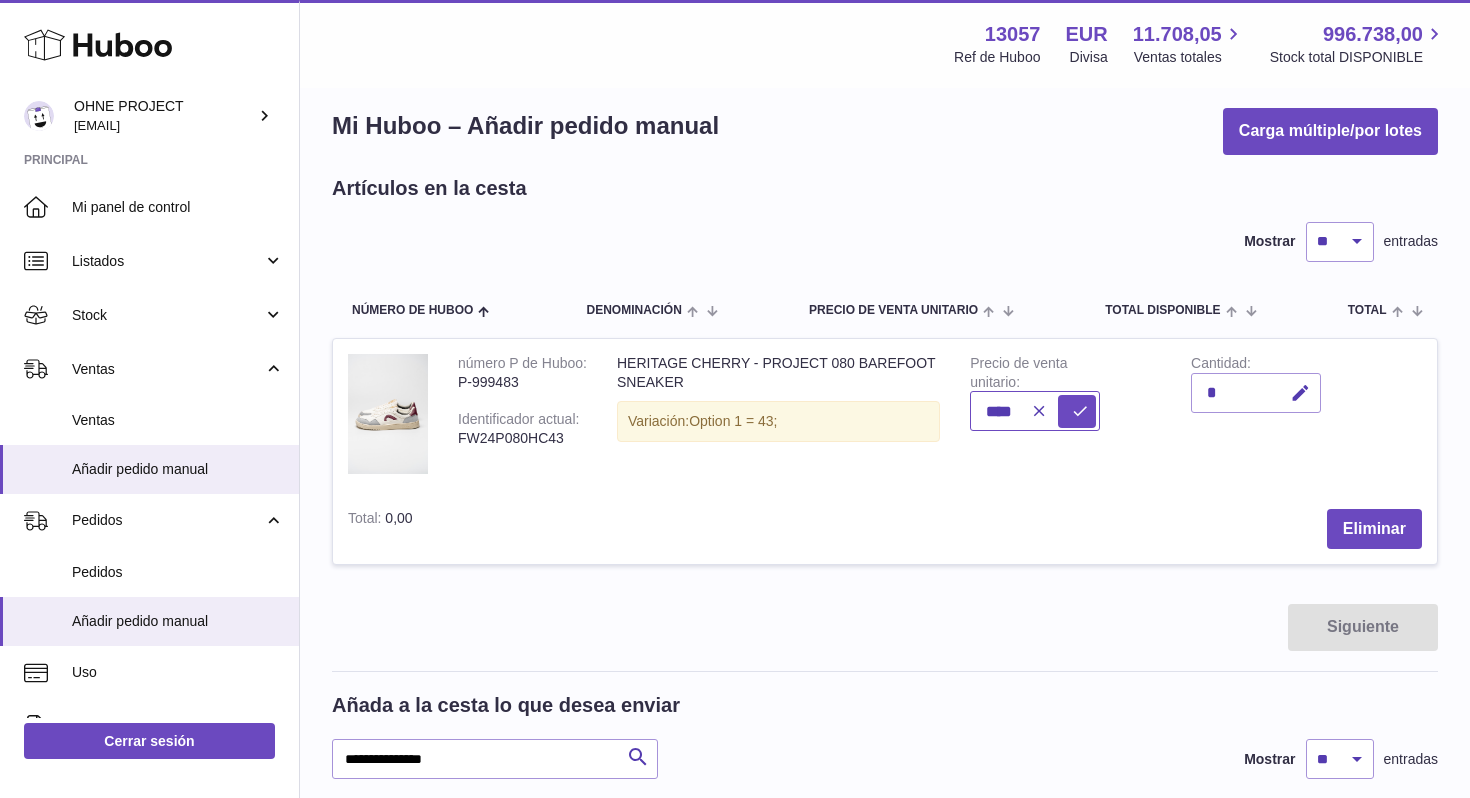 click on "****" at bounding box center [1035, 411] 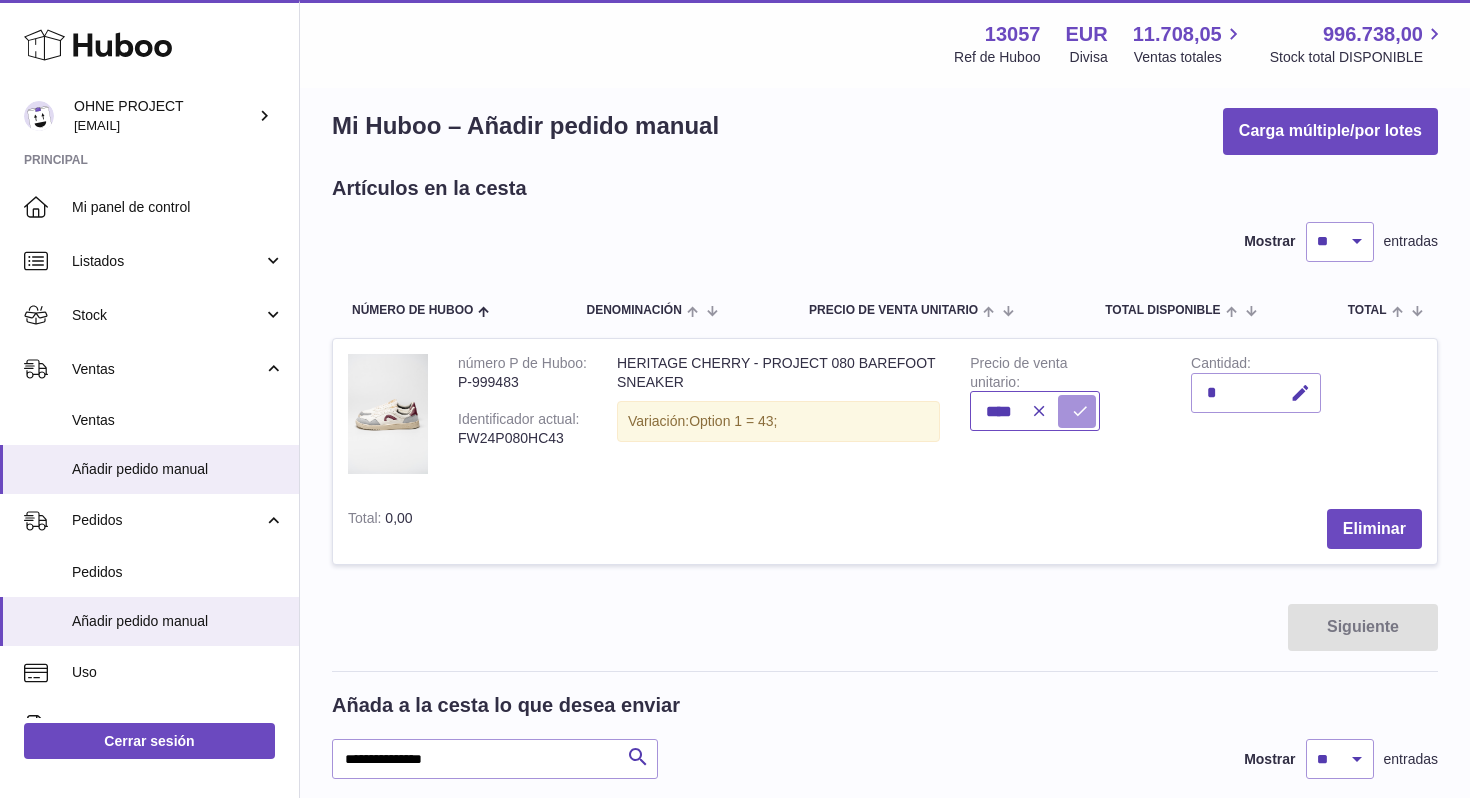 type on "****" 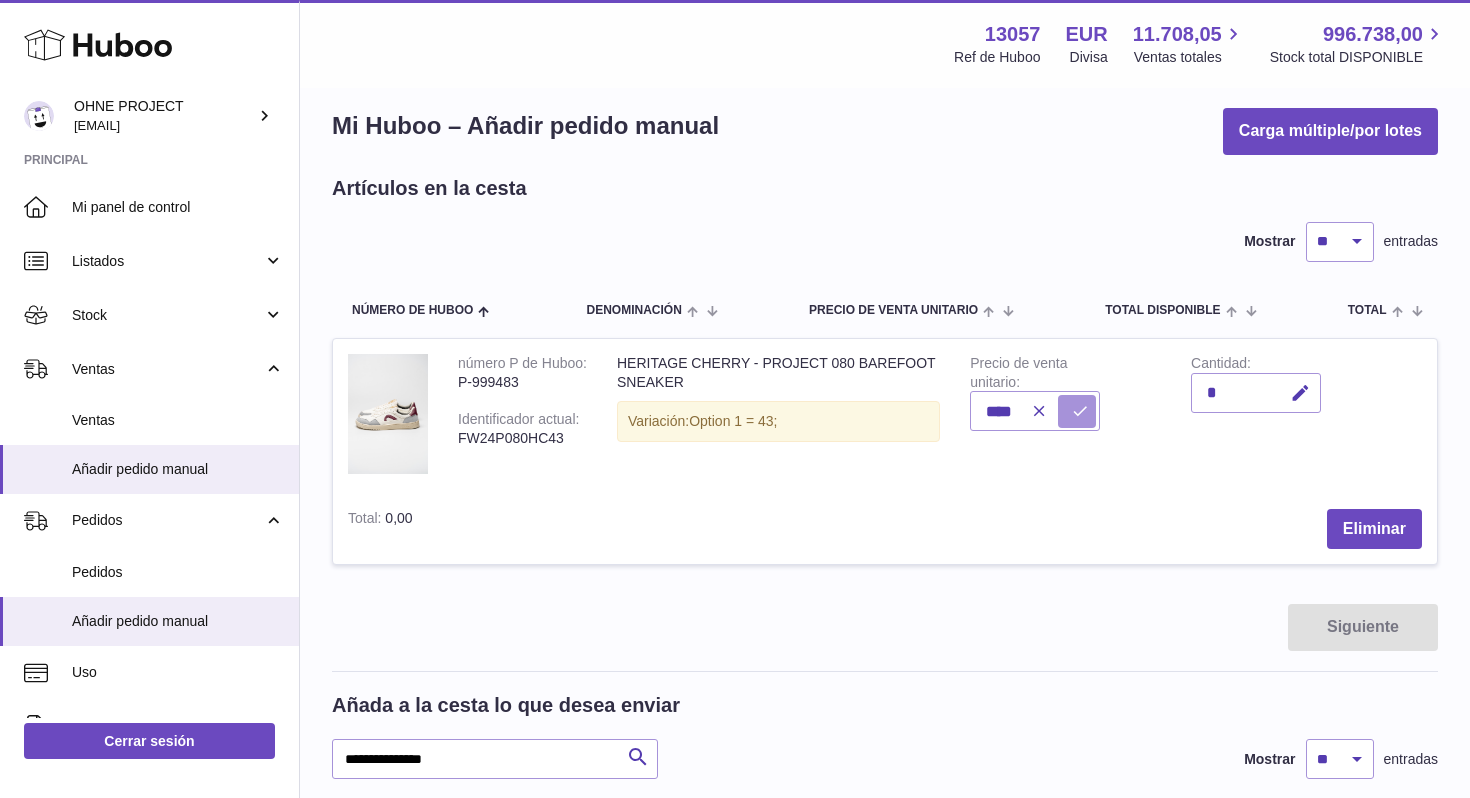 click at bounding box center [1080, 411] 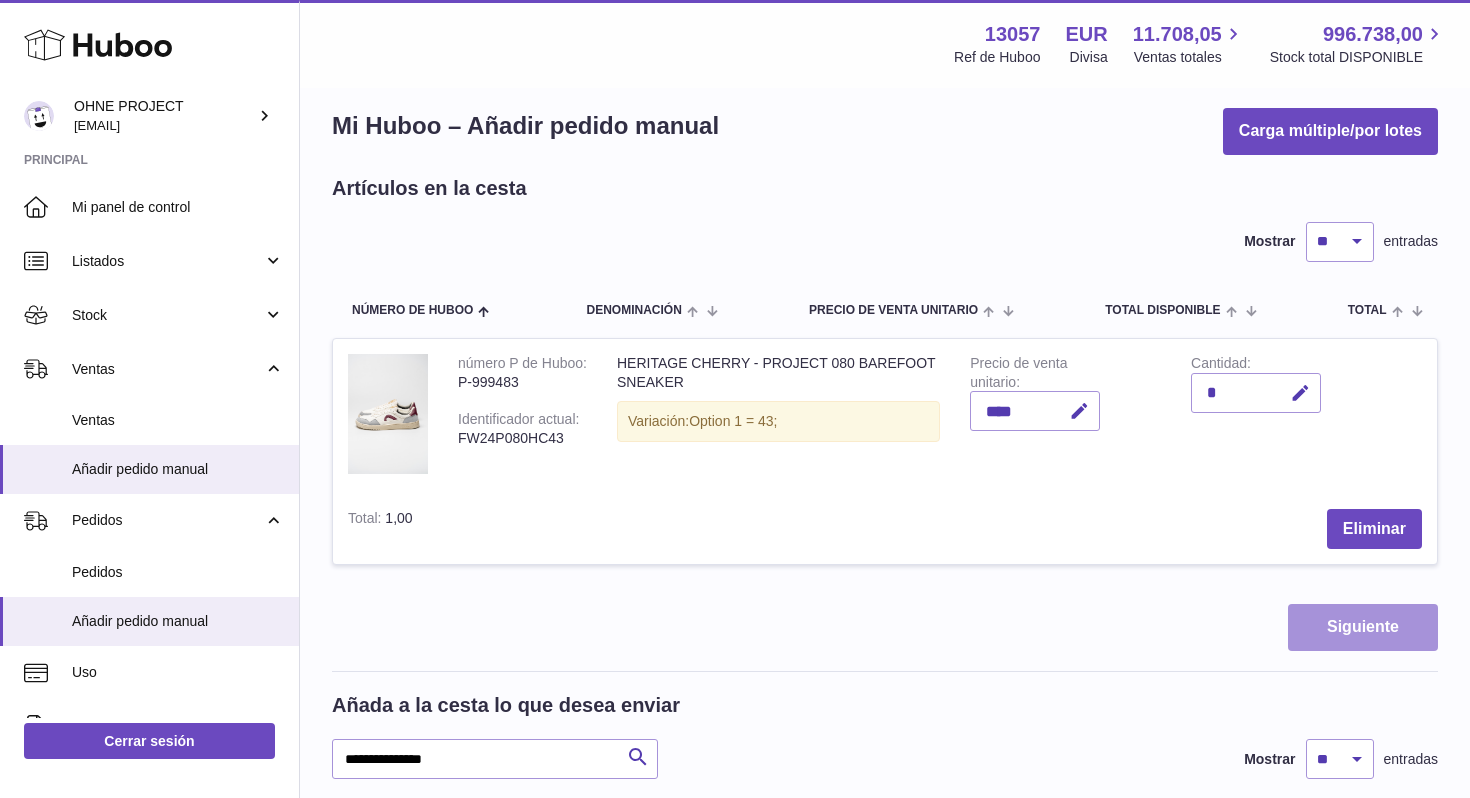 click on "Siguiente" at bounding box center (1363, 627) 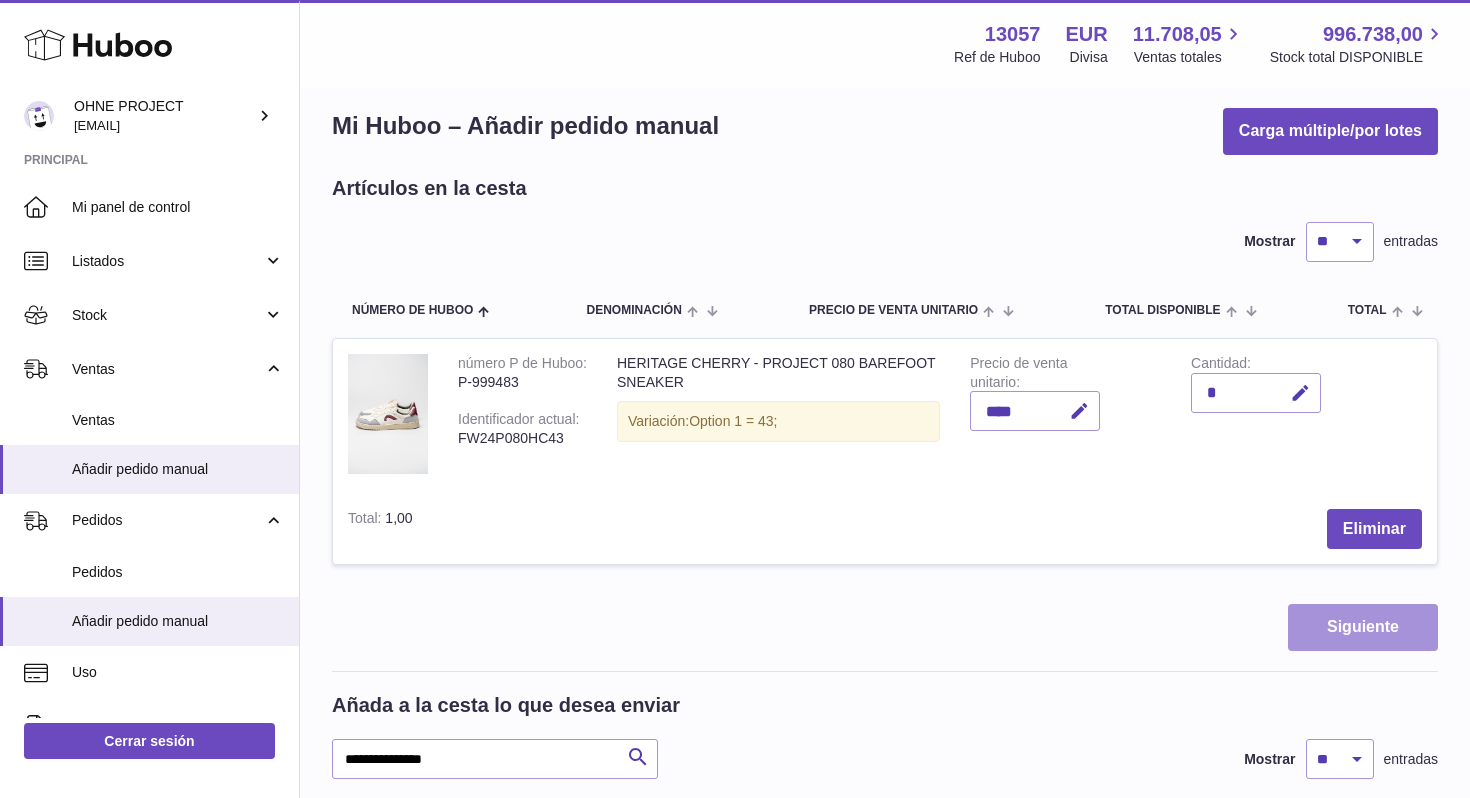 scroll, scrollTop: 0, scrollLeft: 0, axis: both 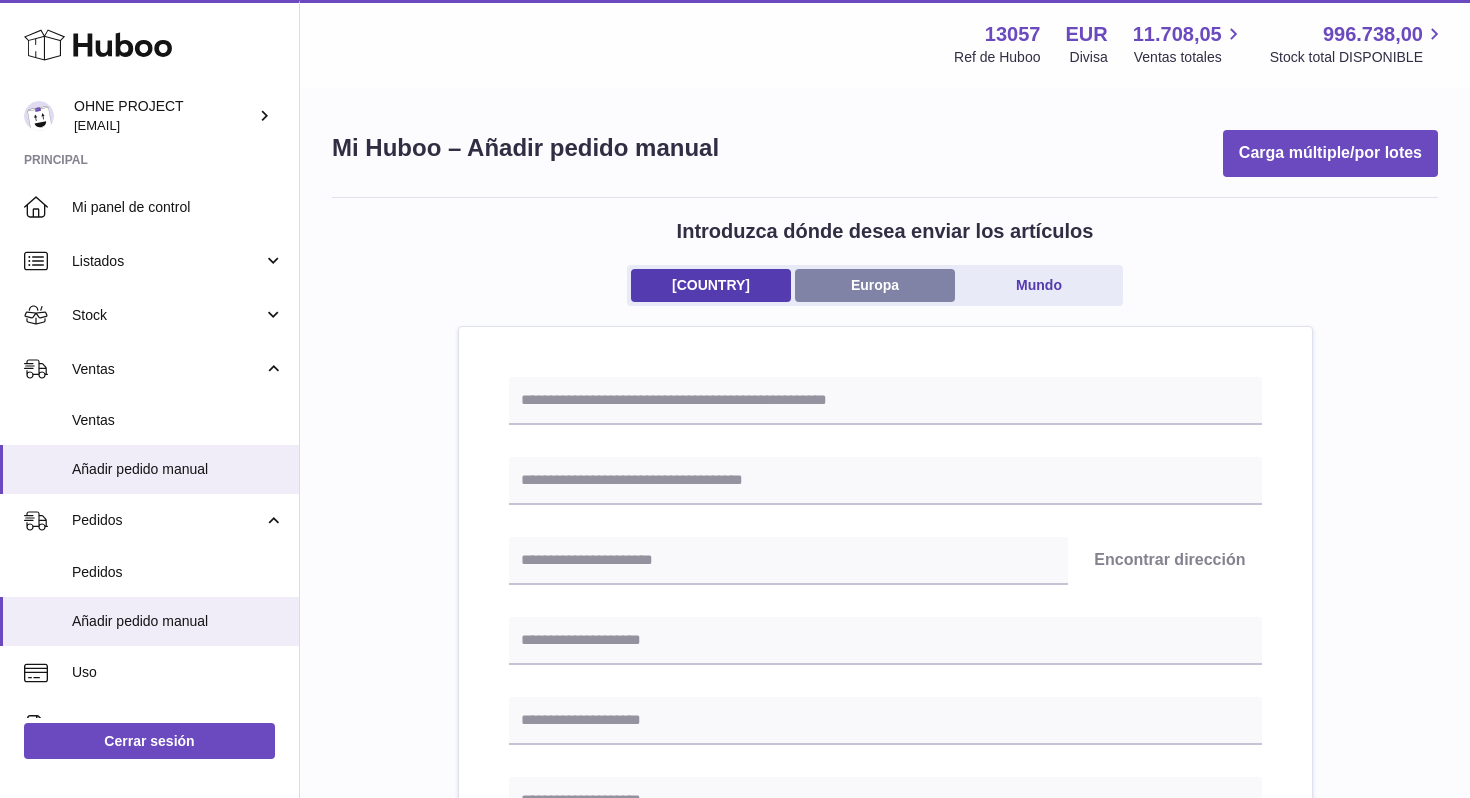 click on "Europa" at bounding box center [875, 285] 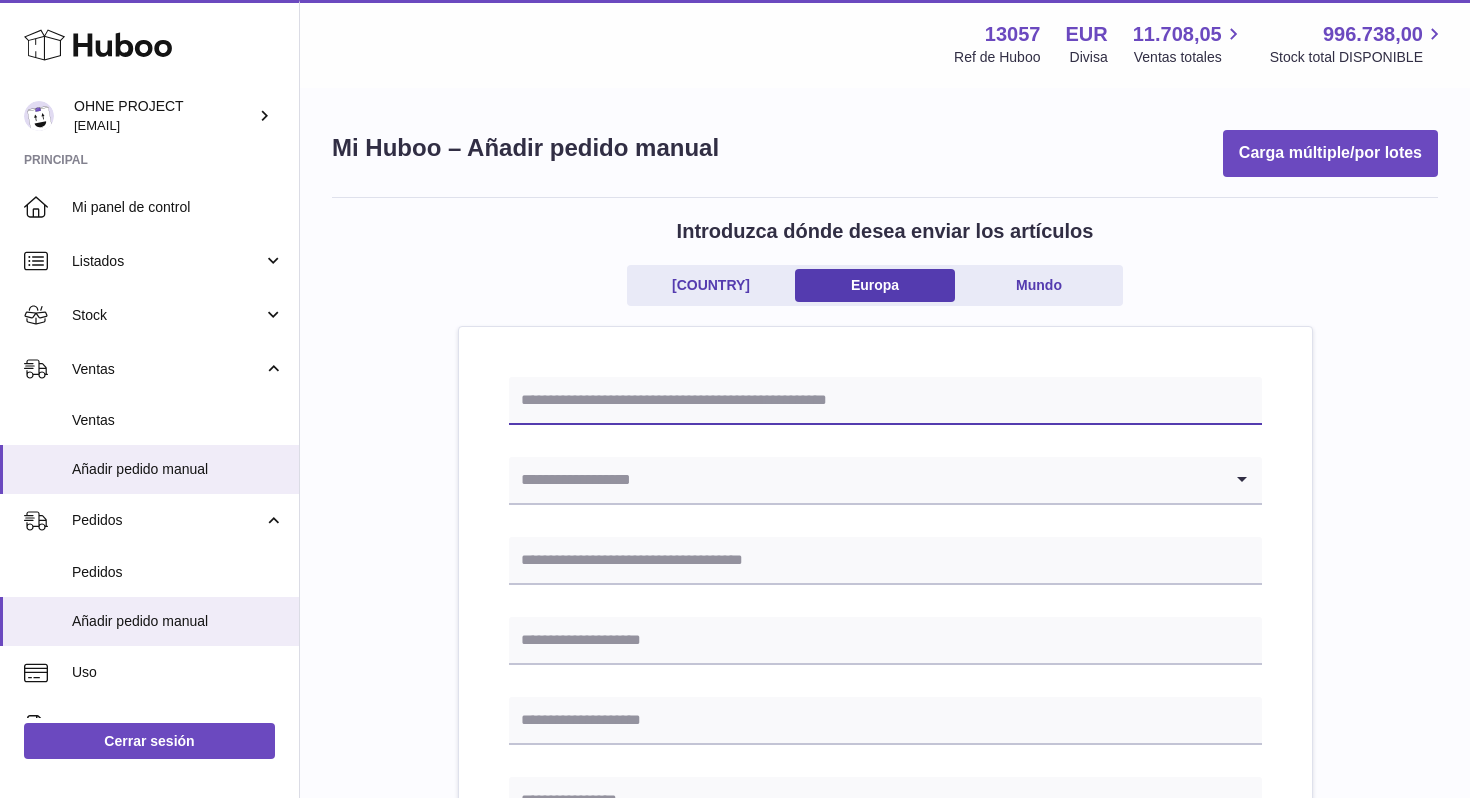 click at bounding box center (885, 401) 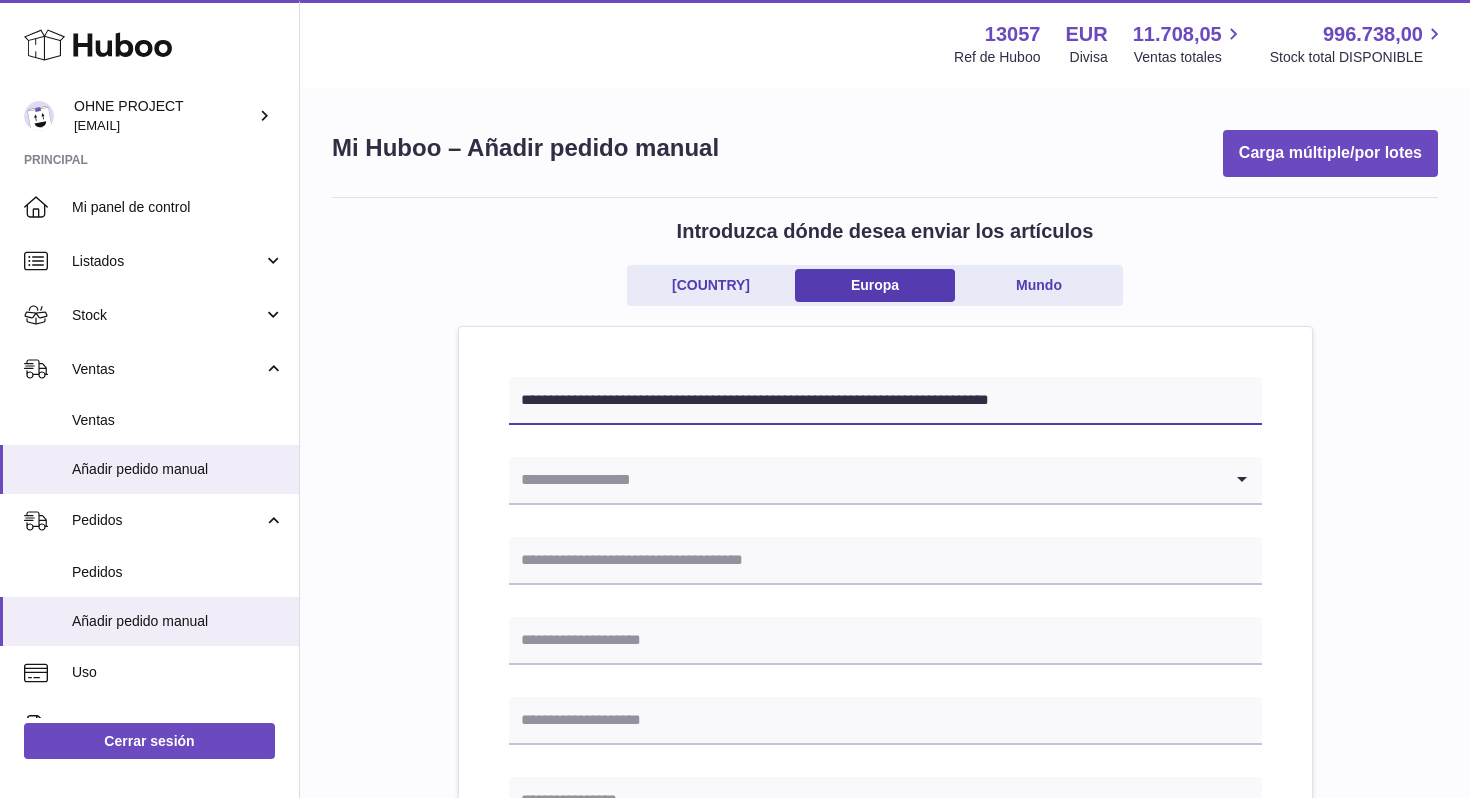 type 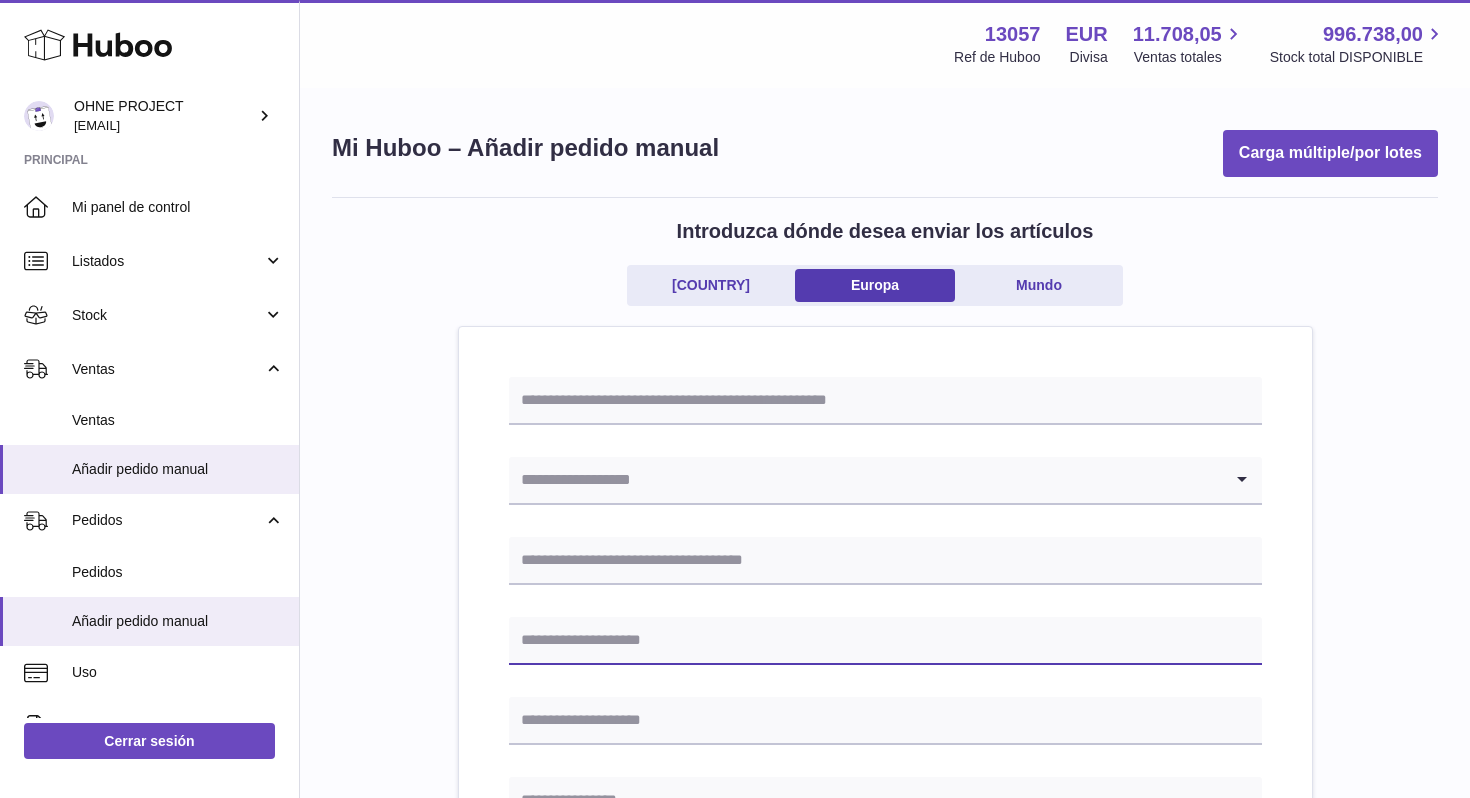 click at bounding box center (885, 641) 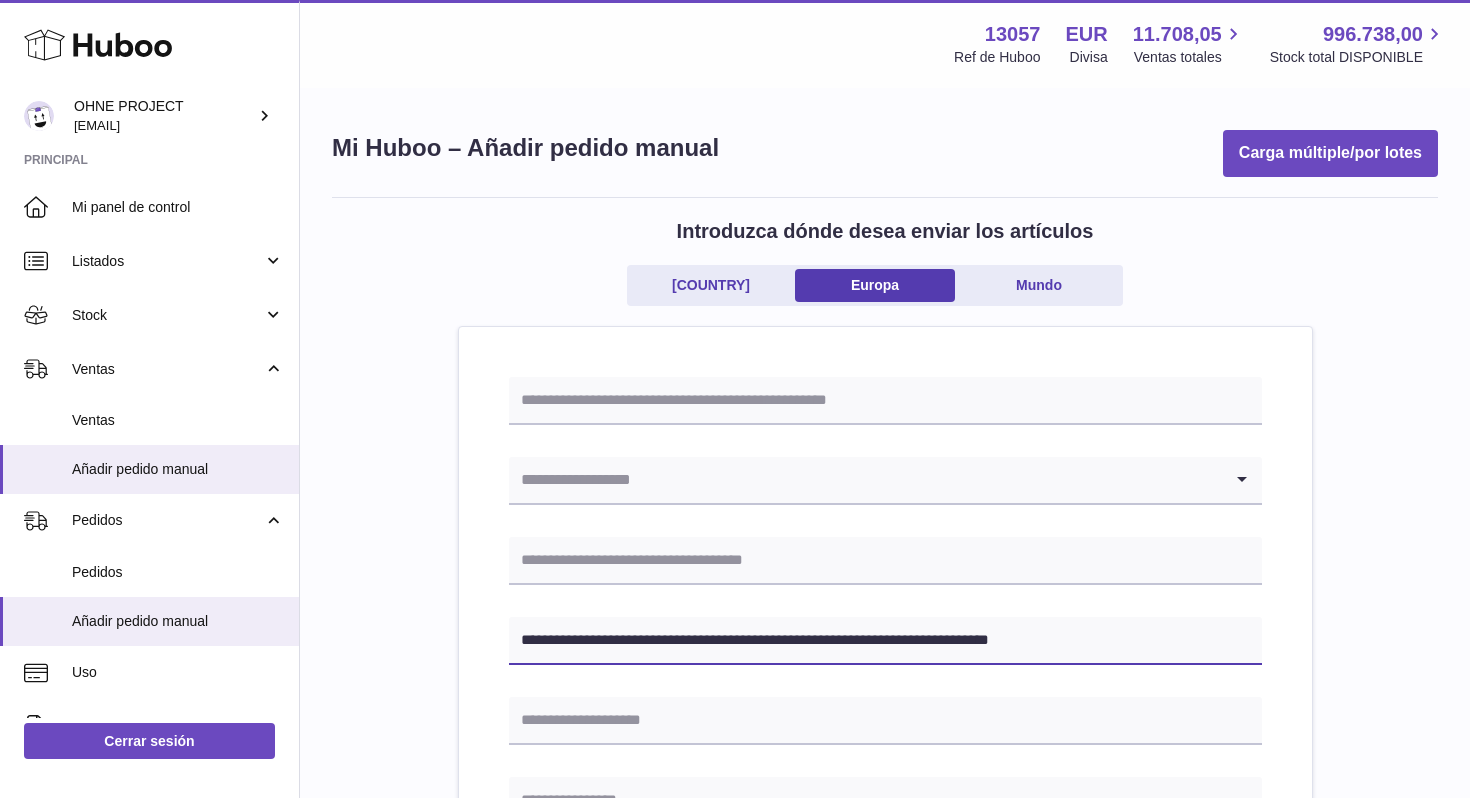 click on "**********" at bounding box center [885, 641] 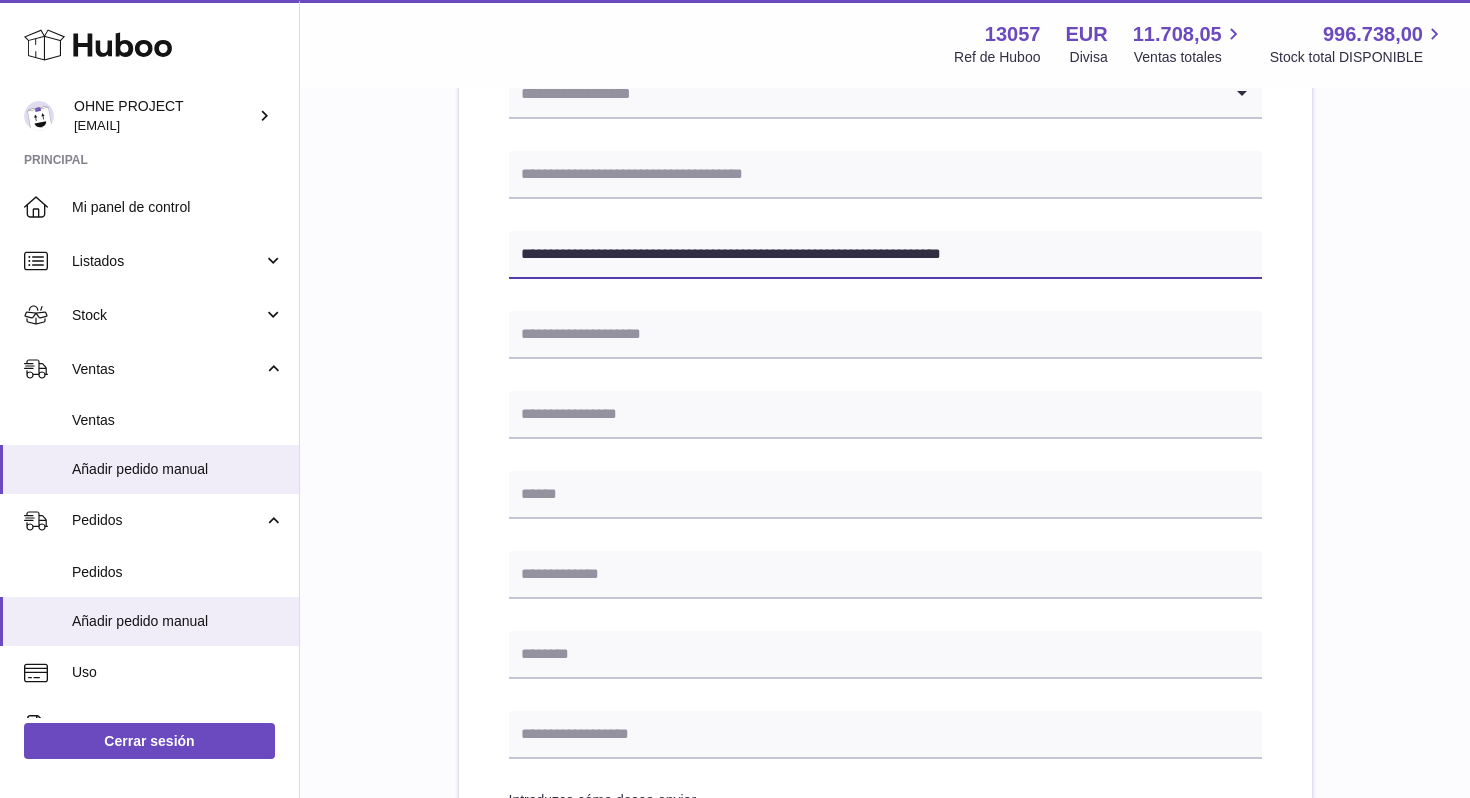 scroll, scrollTop: 387, scrollLeft: 0, axis: vertical 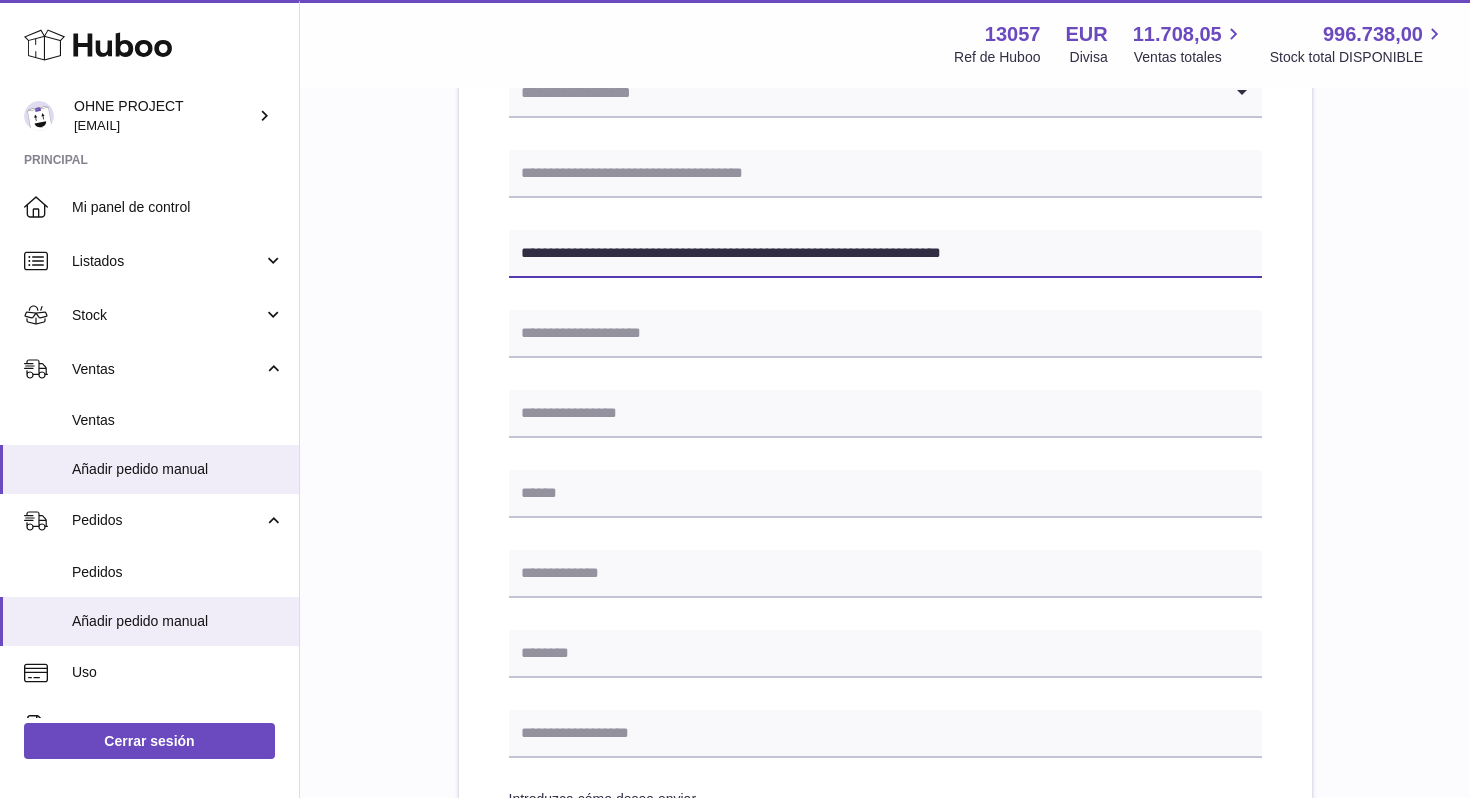 type on "**********" 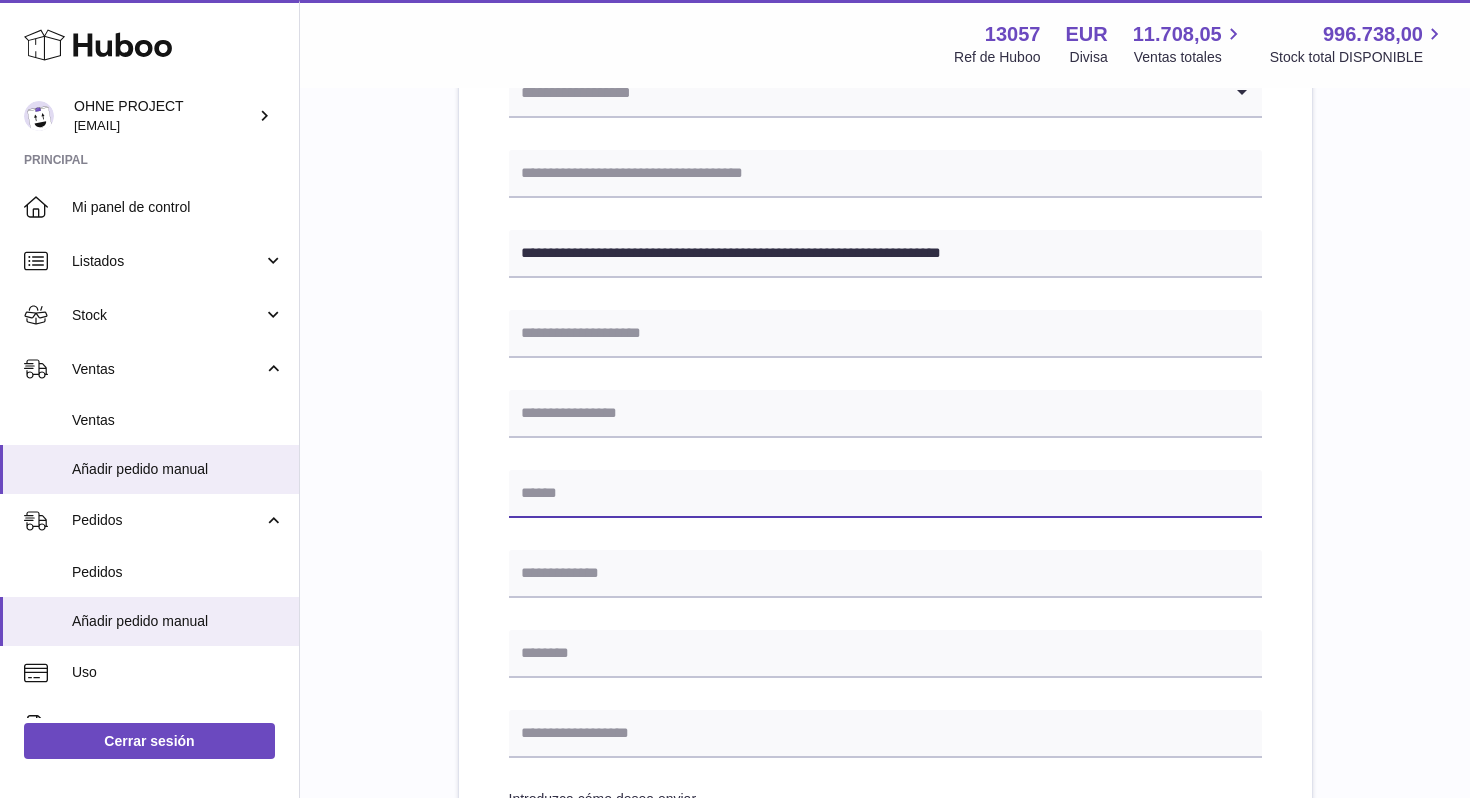 click at bounding box center (885, 494) 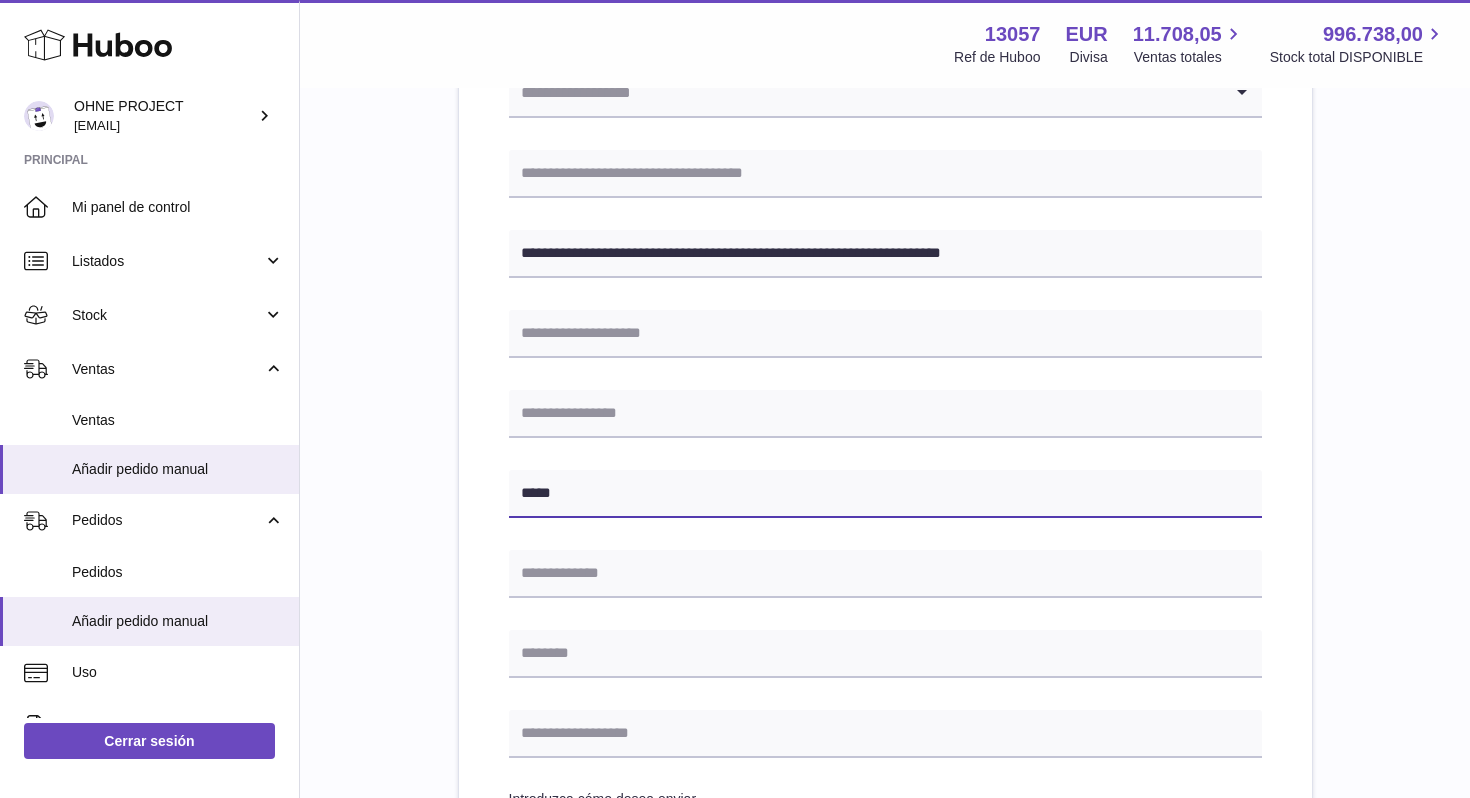 type 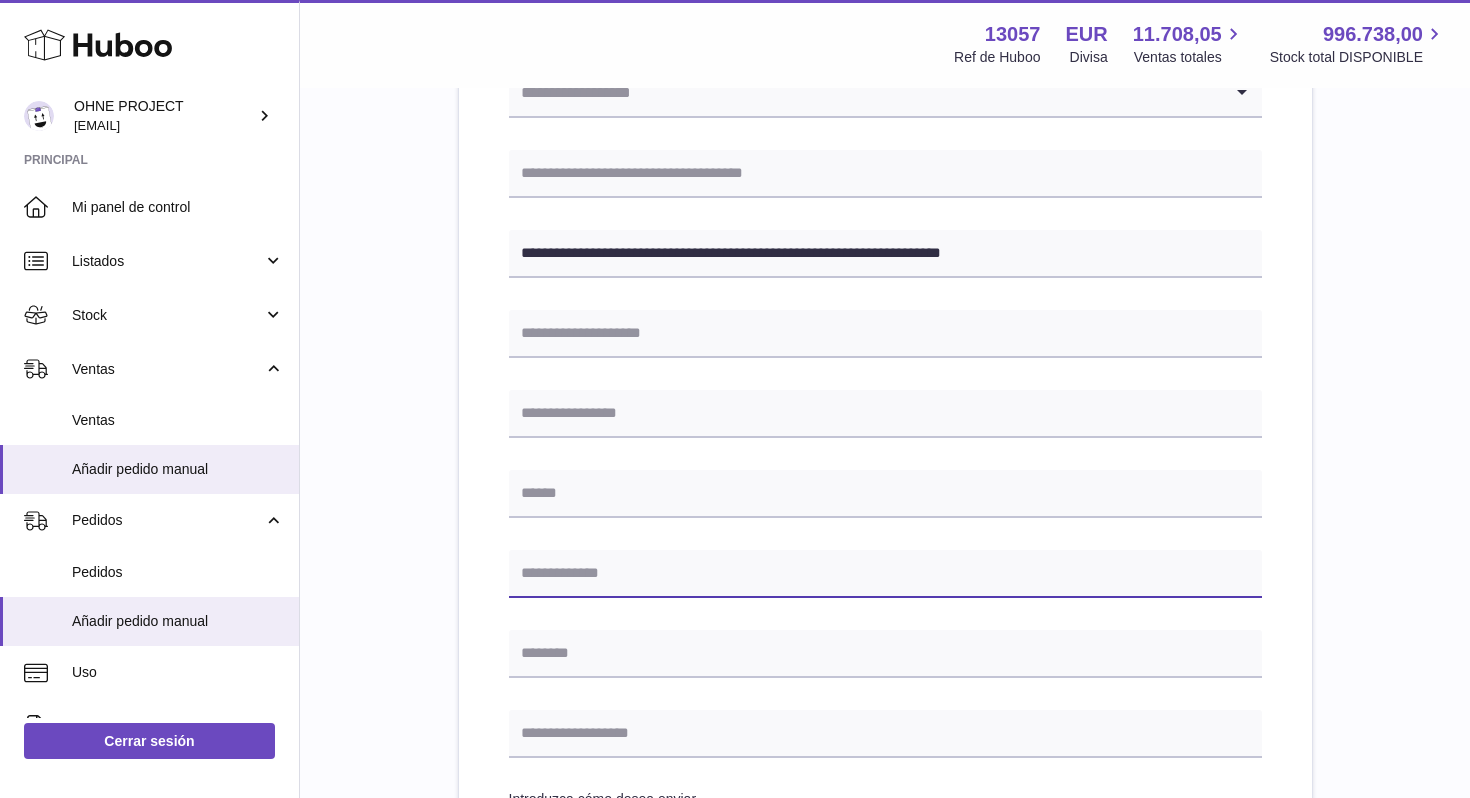 click at bounding box center (885, 574) 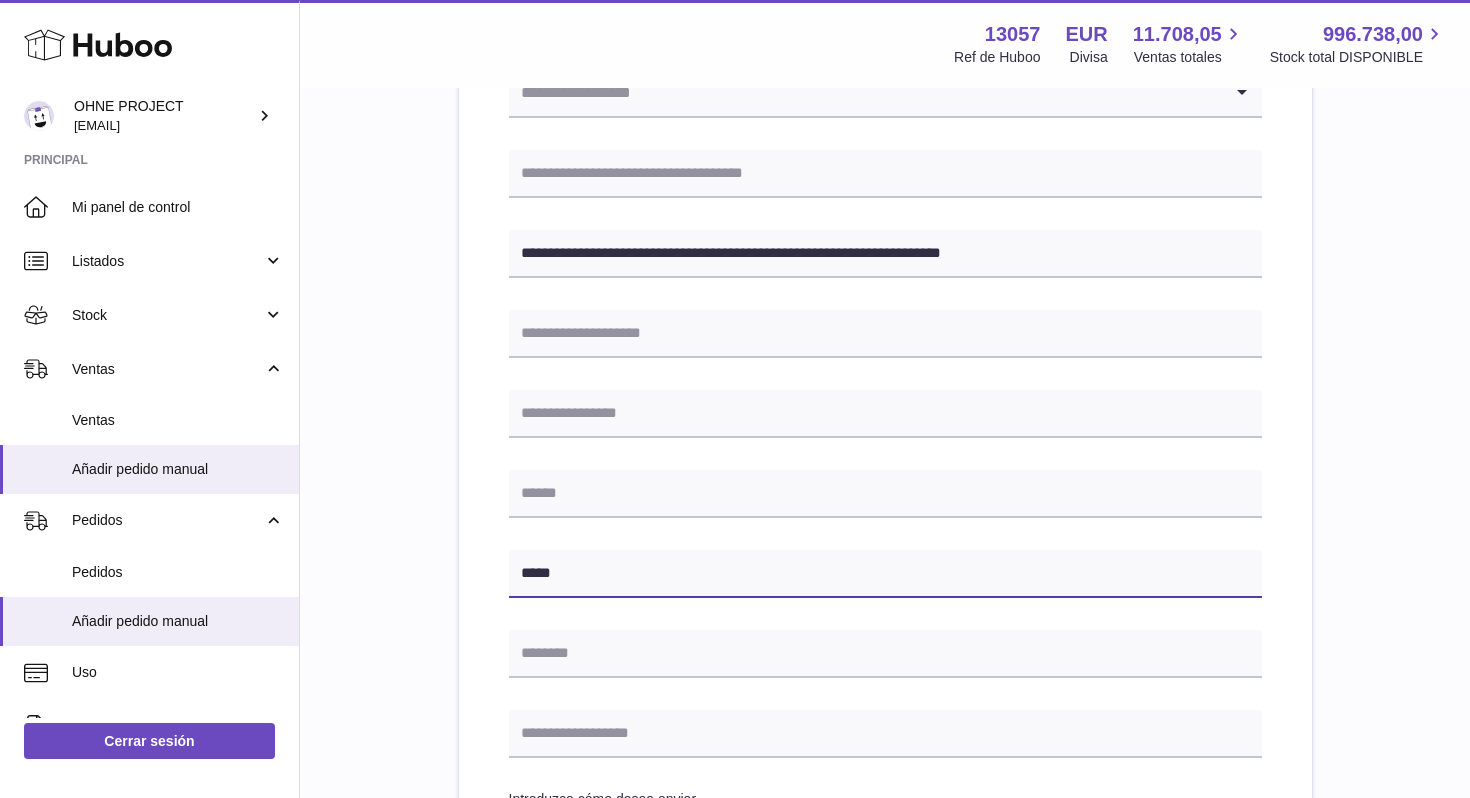 type on "*****" 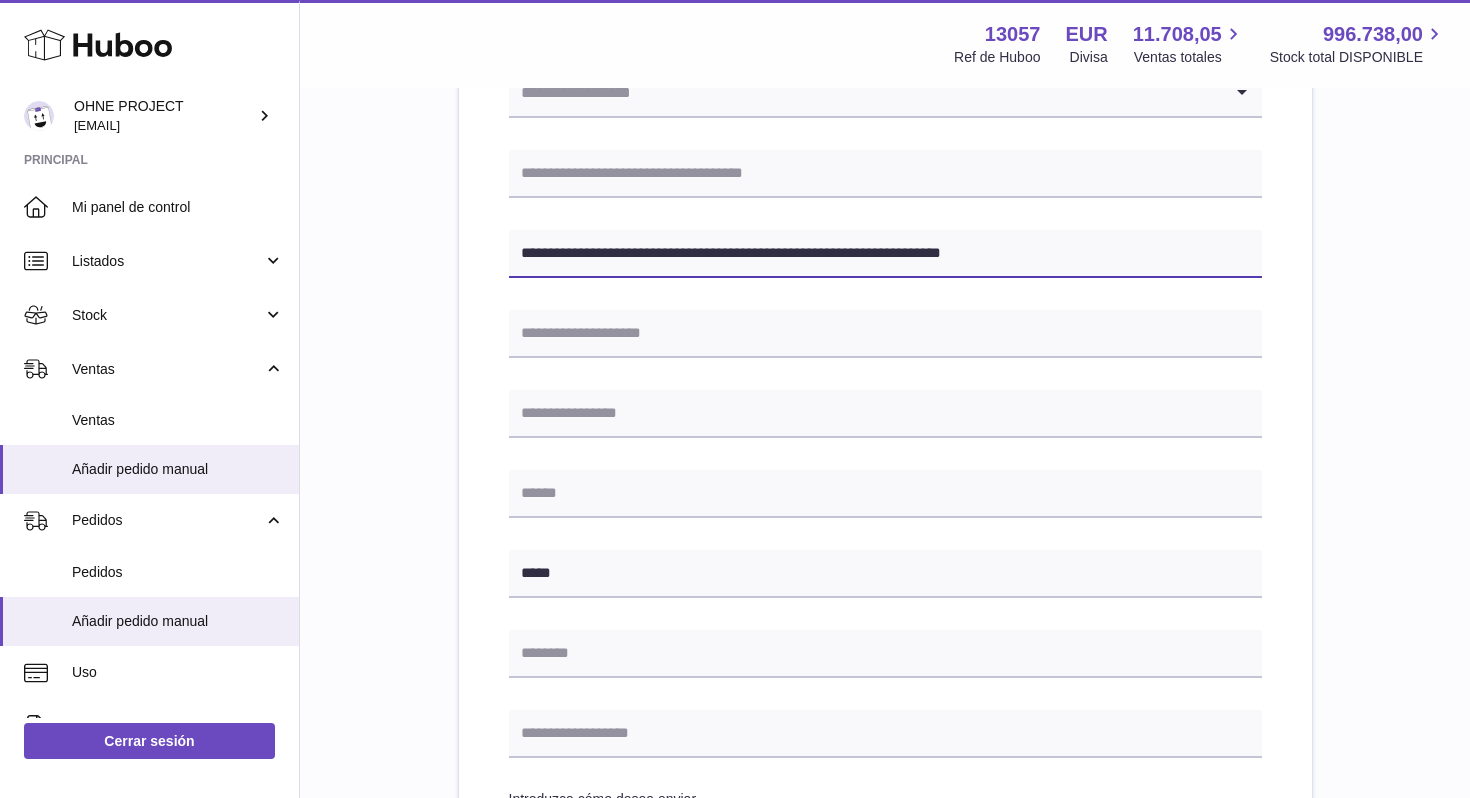 drag, startPoint x: 887, startPoint y: 254, endPoint x: 999, endPoint y: 253, distance: 112.00446 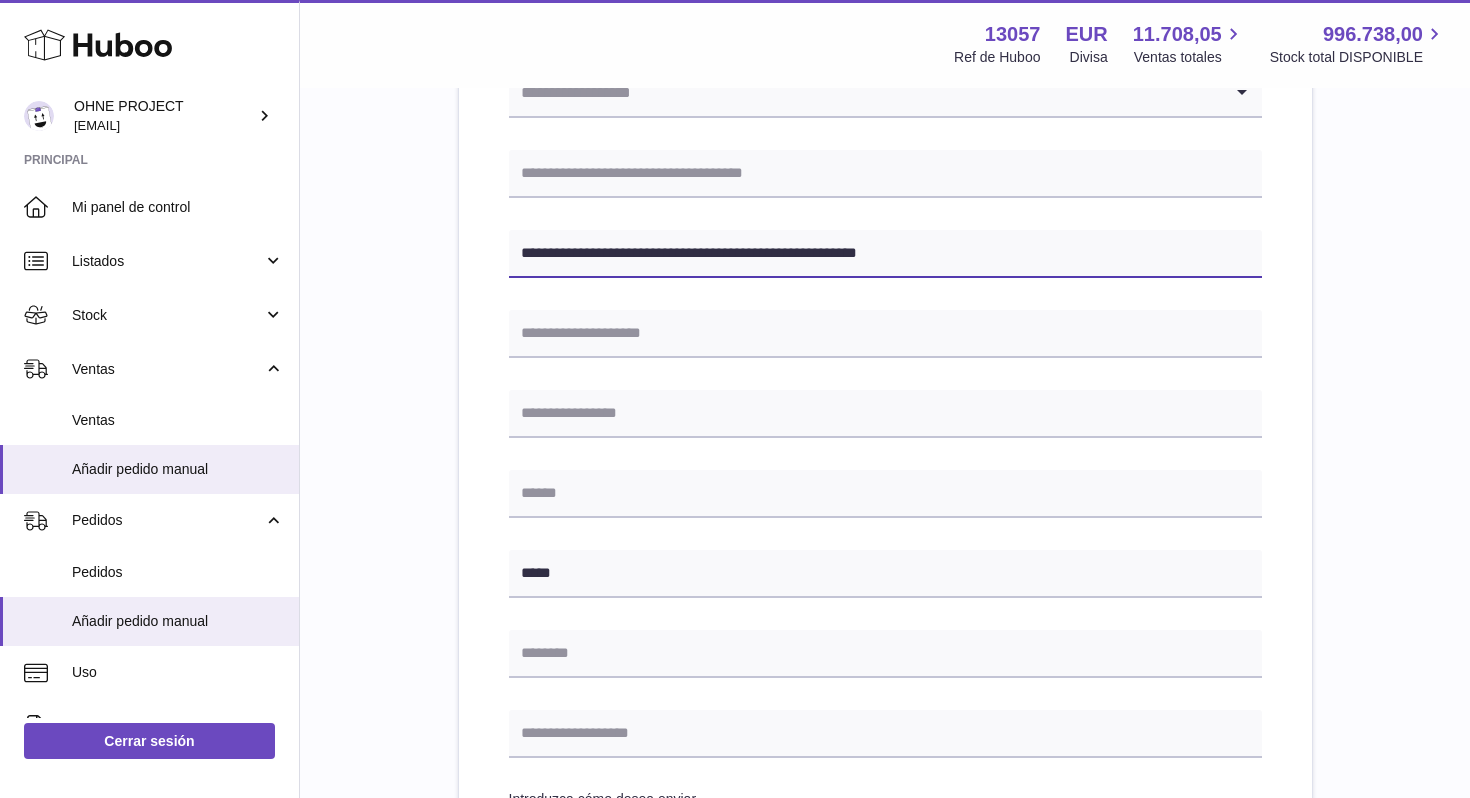 type on "**********" 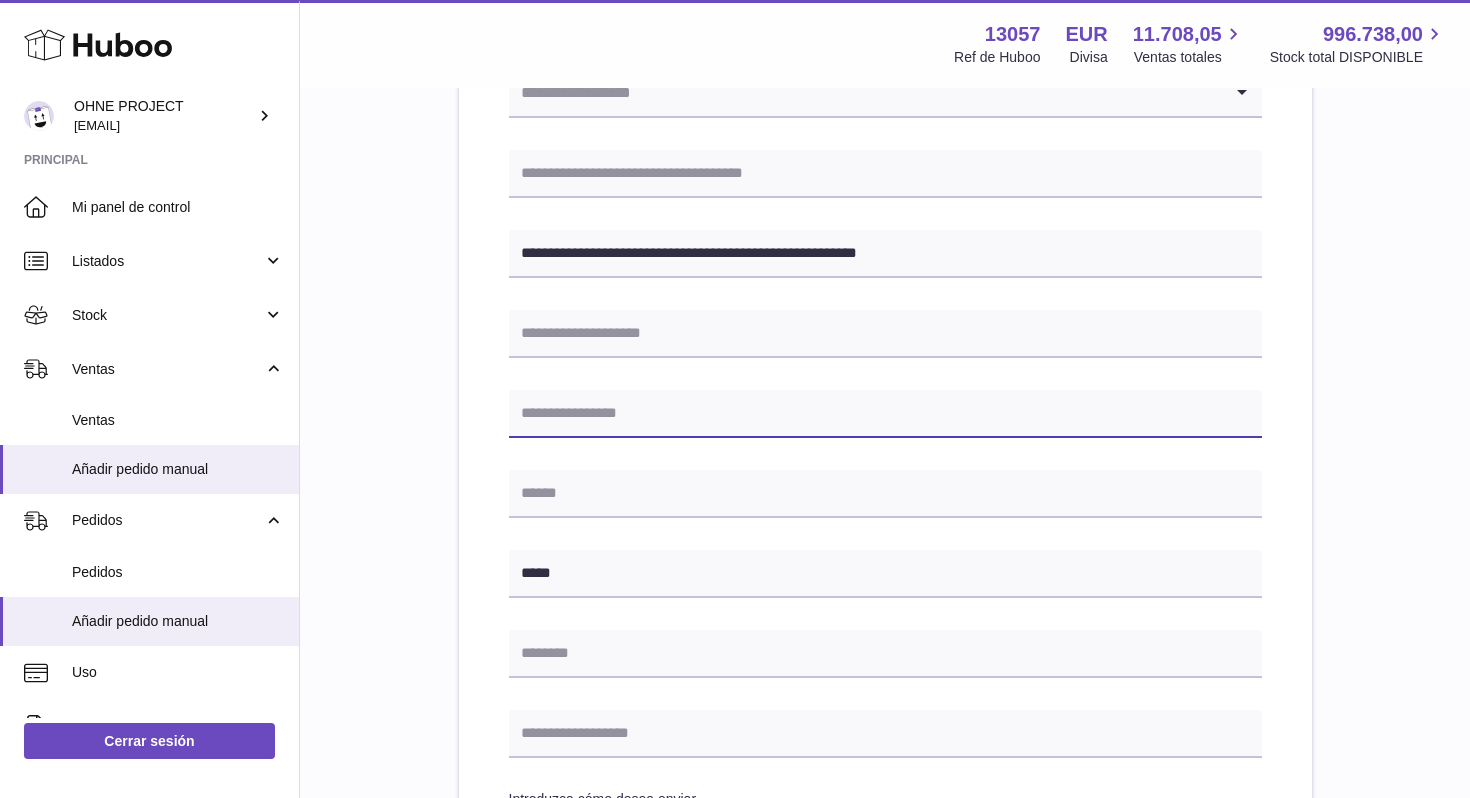 click at bounding box center (885, 414) 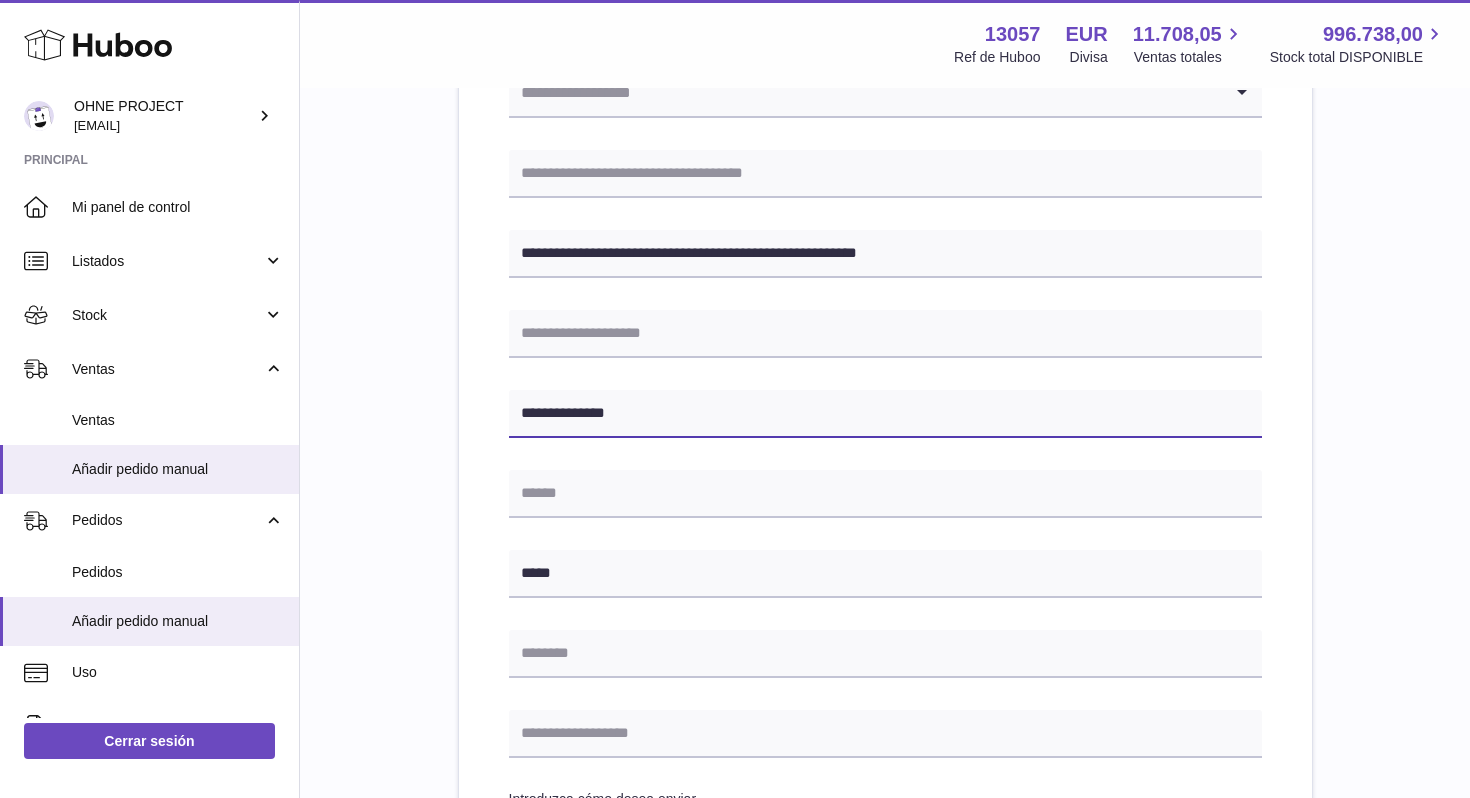 type on "**********" 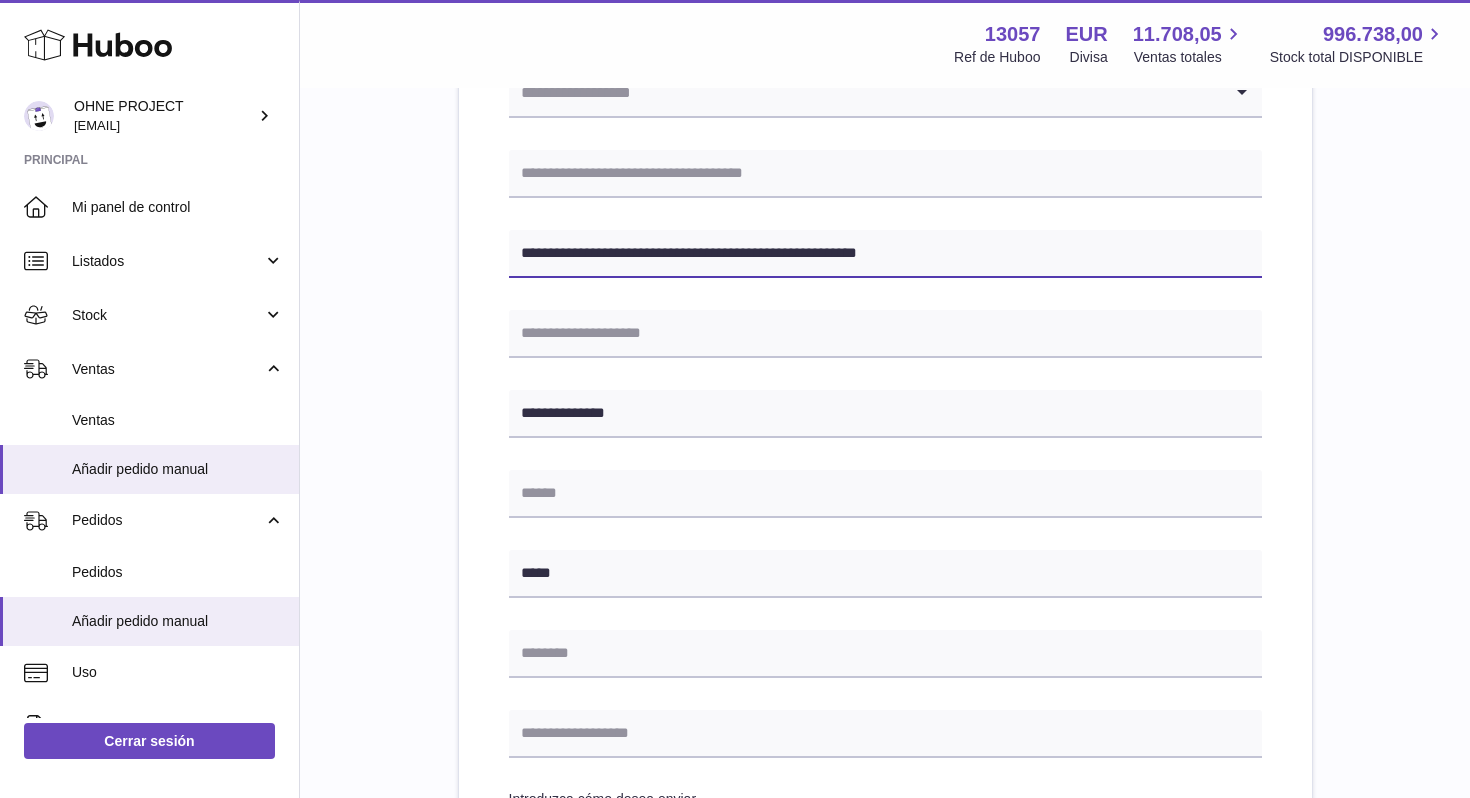 drag, startPoint x: 757, startPoint y: 253, endPoint x: 880, endPoint y: 248, distance: 123.101585 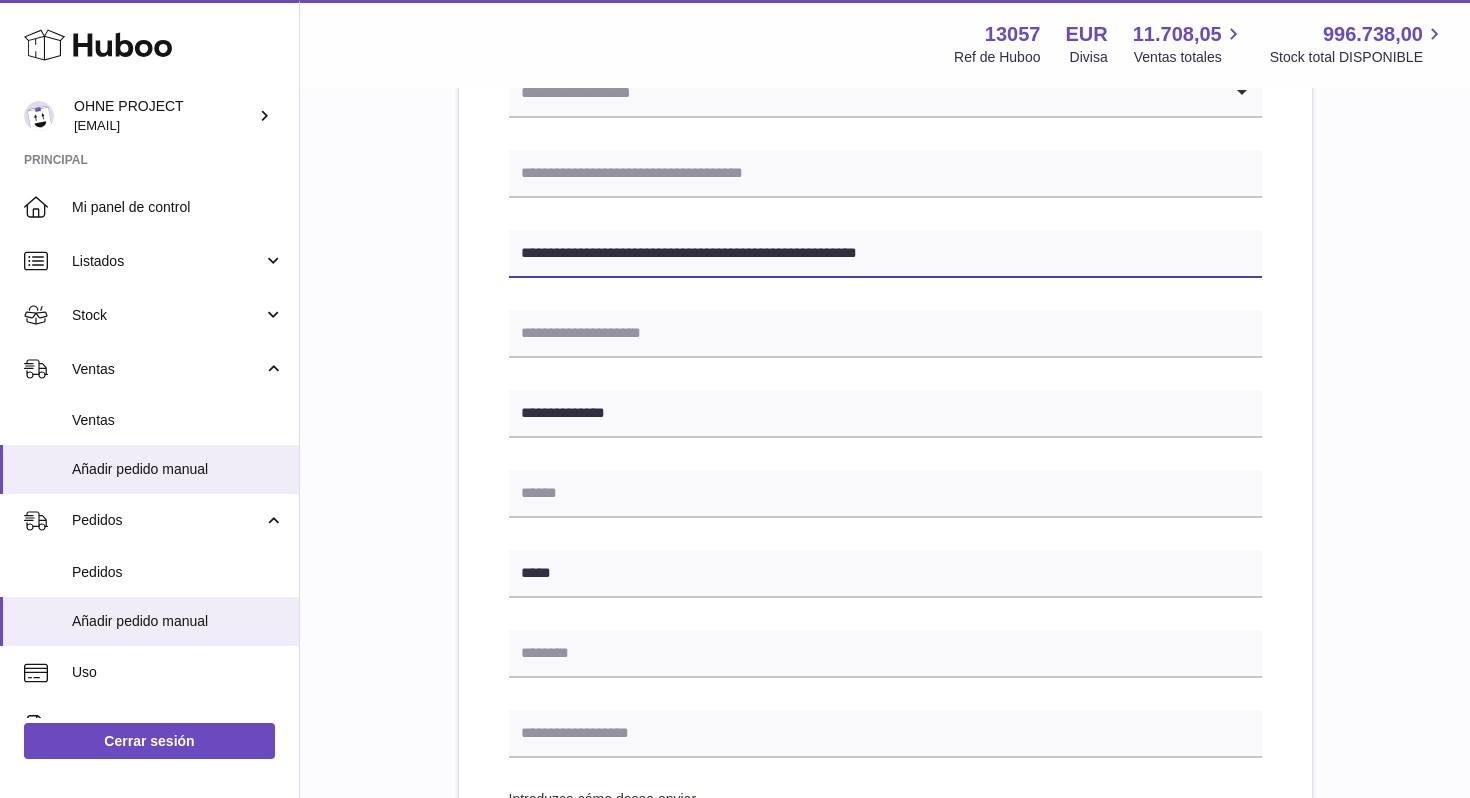 click on "**********" at bounding box center (885, 254) 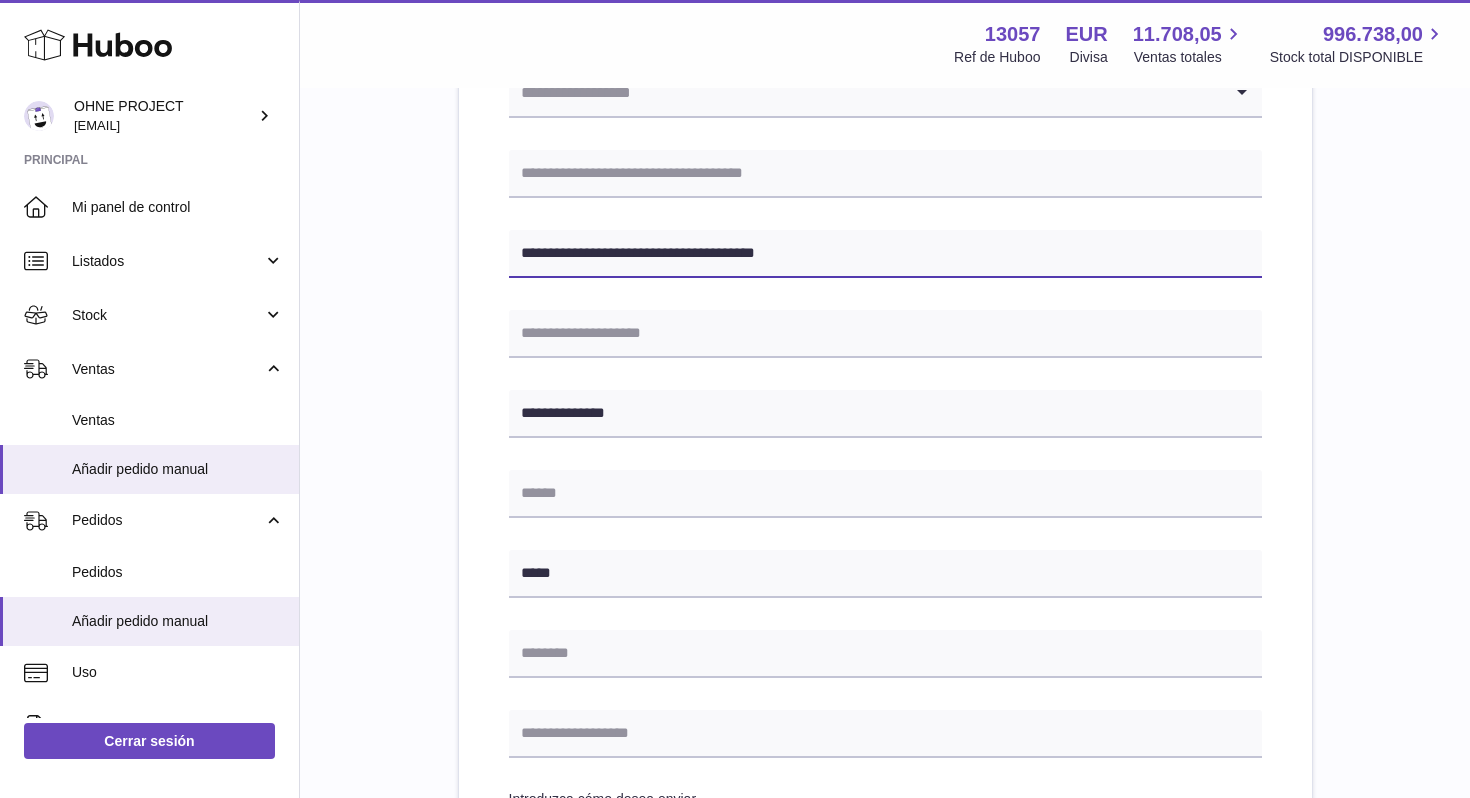 click on "**********" at bounding box center (885, 254) 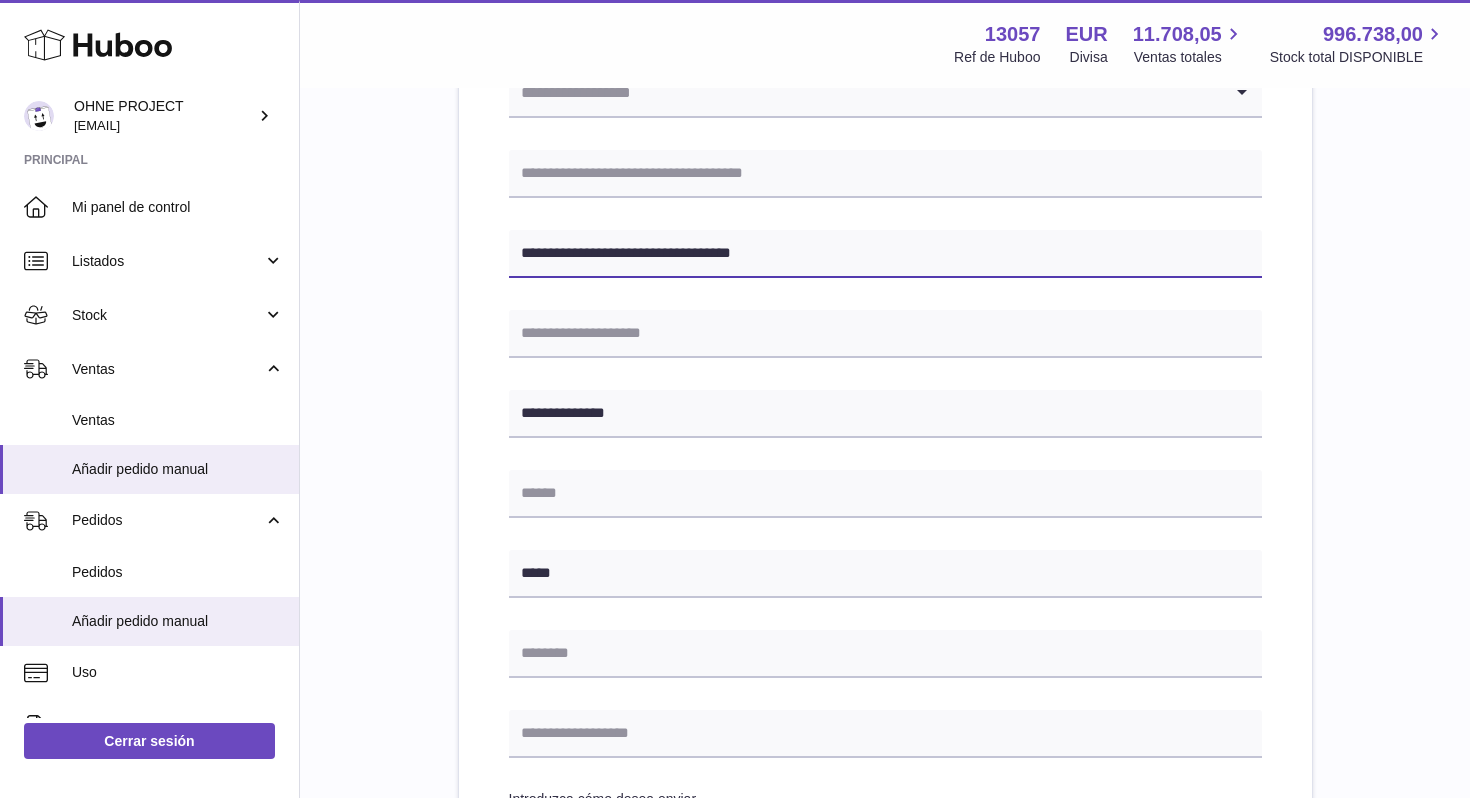 type on "**********" 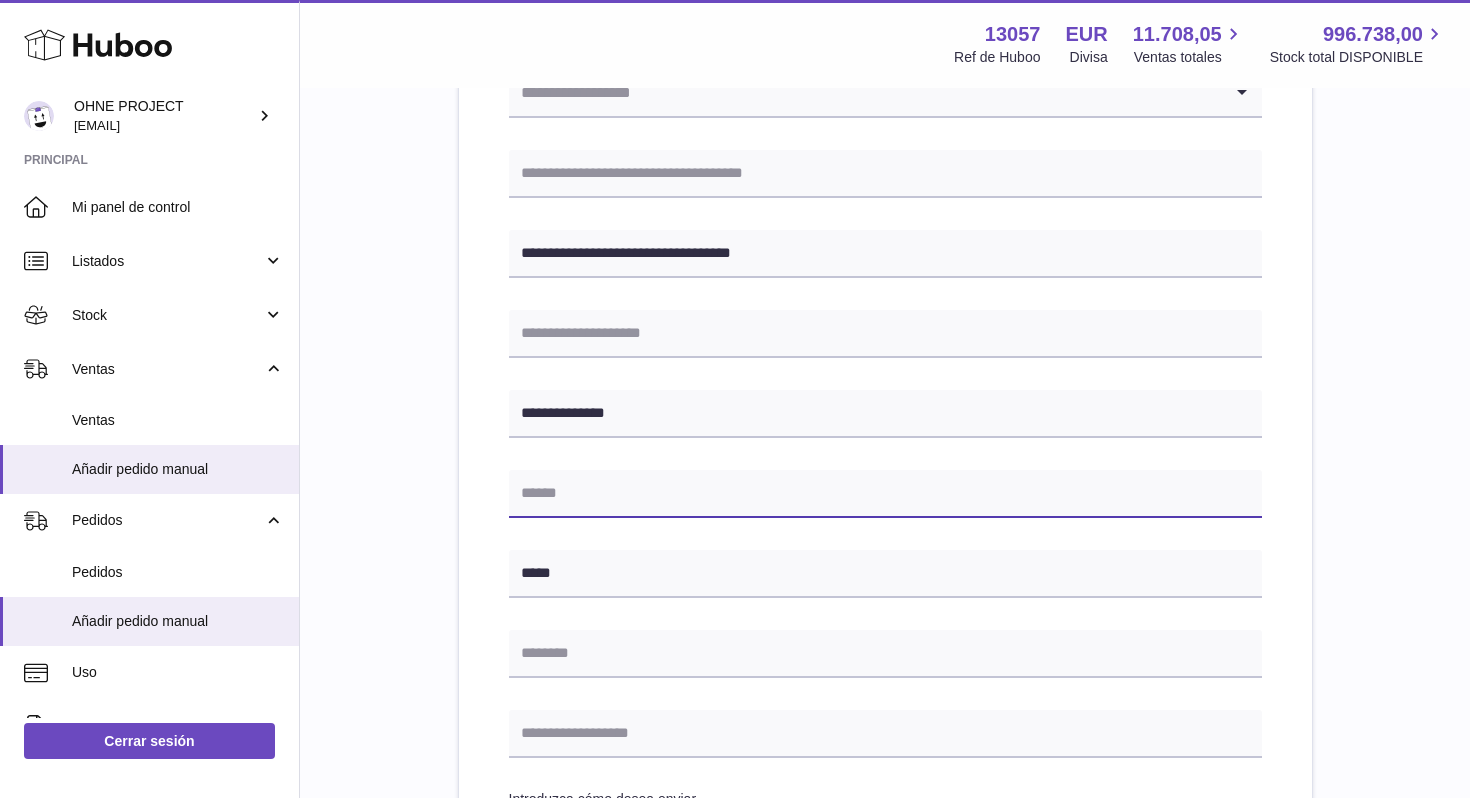 click at bounding box center (885, 494) 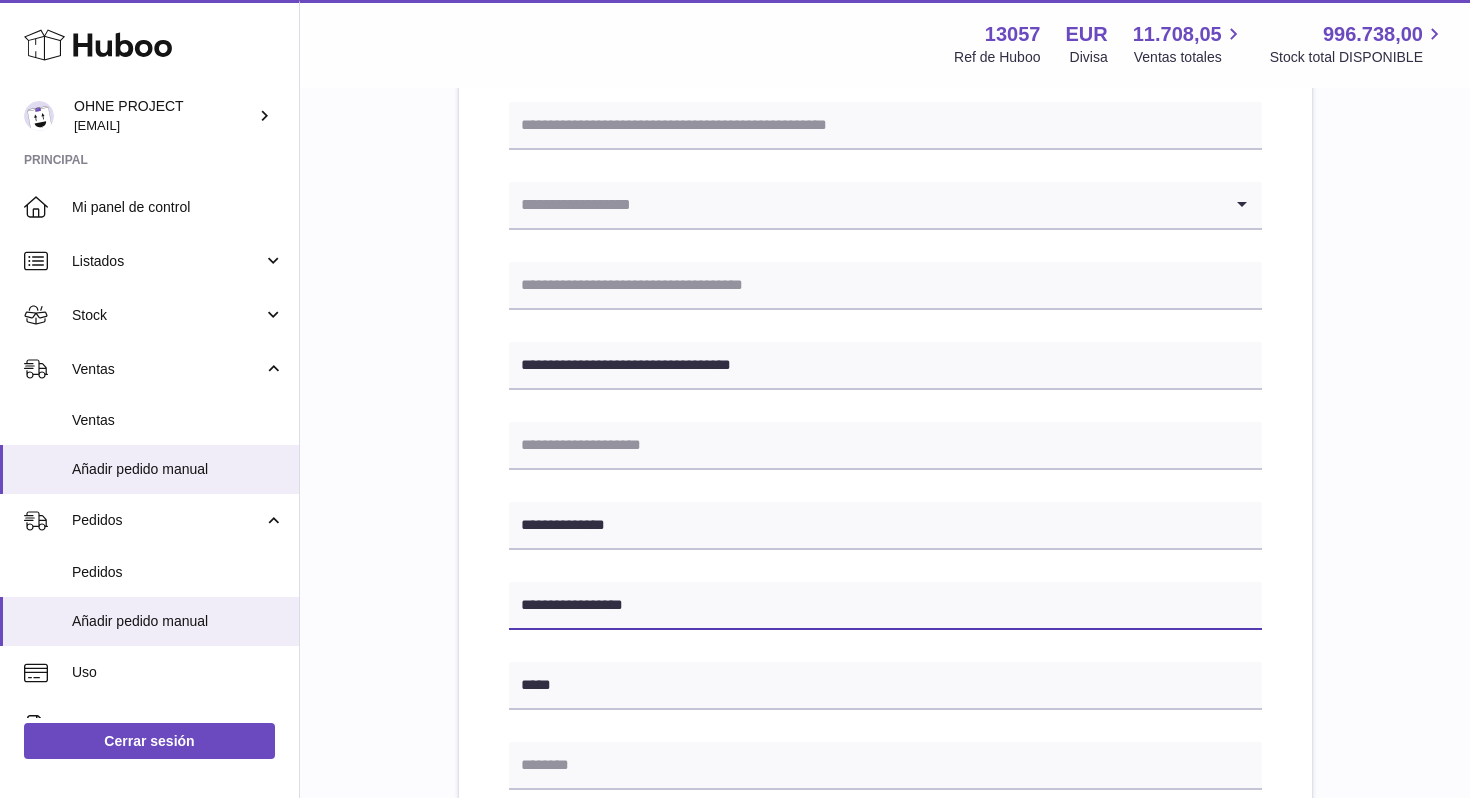 scroll, scrollTop: 276, scrollLeft: 0, axis: vertical 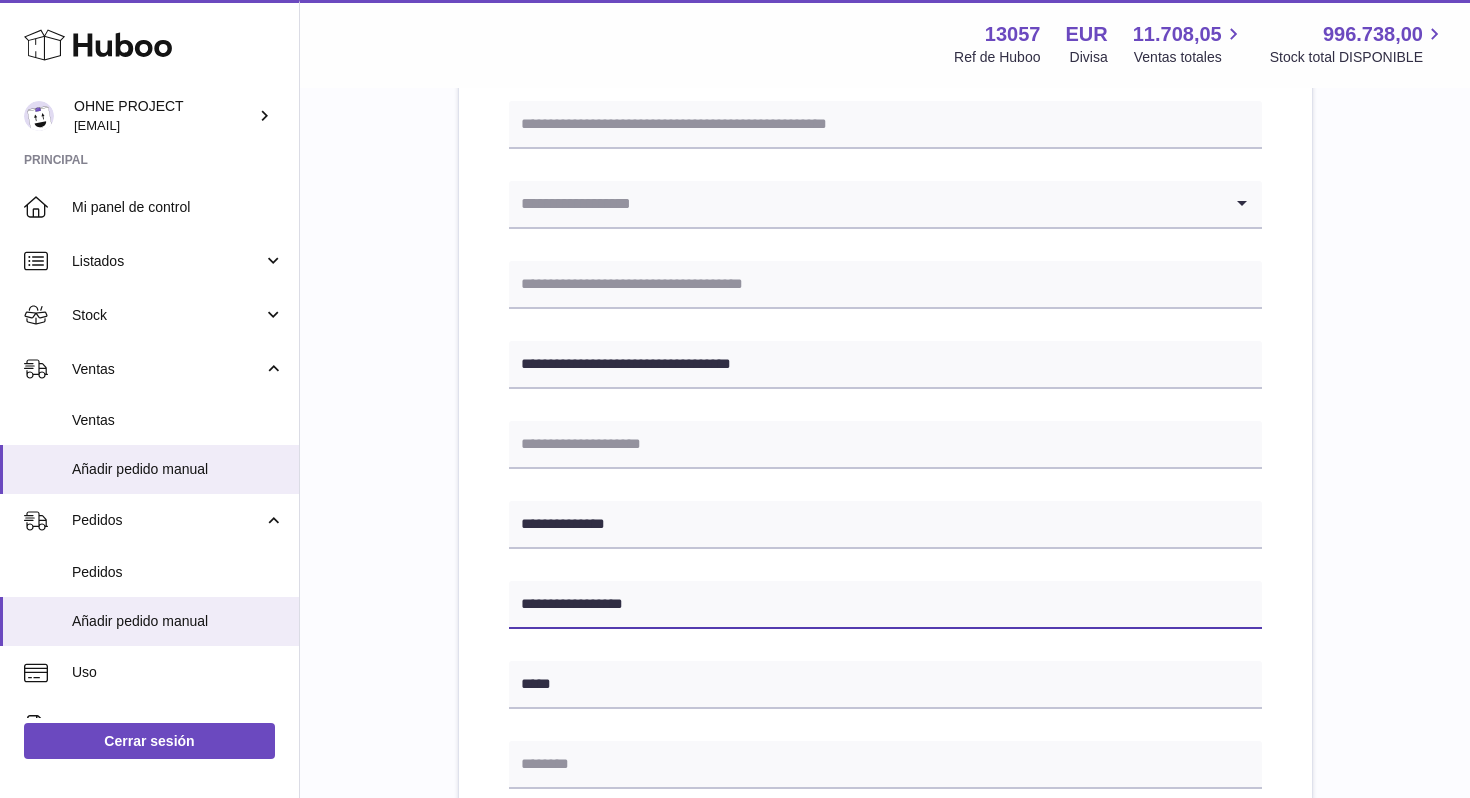type on "**********" 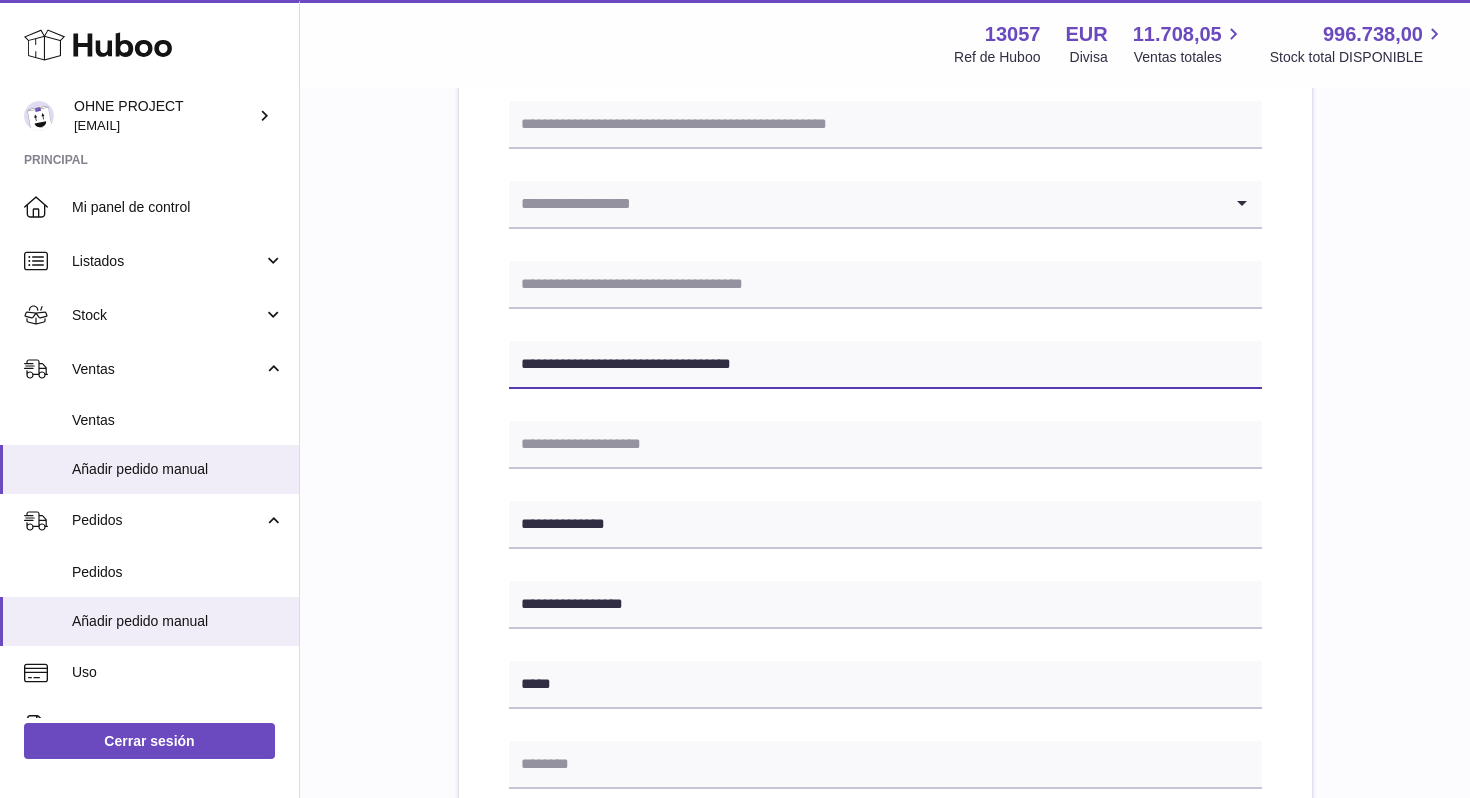 drag, startPoint x: 704, startPoint y: 366, endPoint x: 735, endPoint y: 366, distance: 31 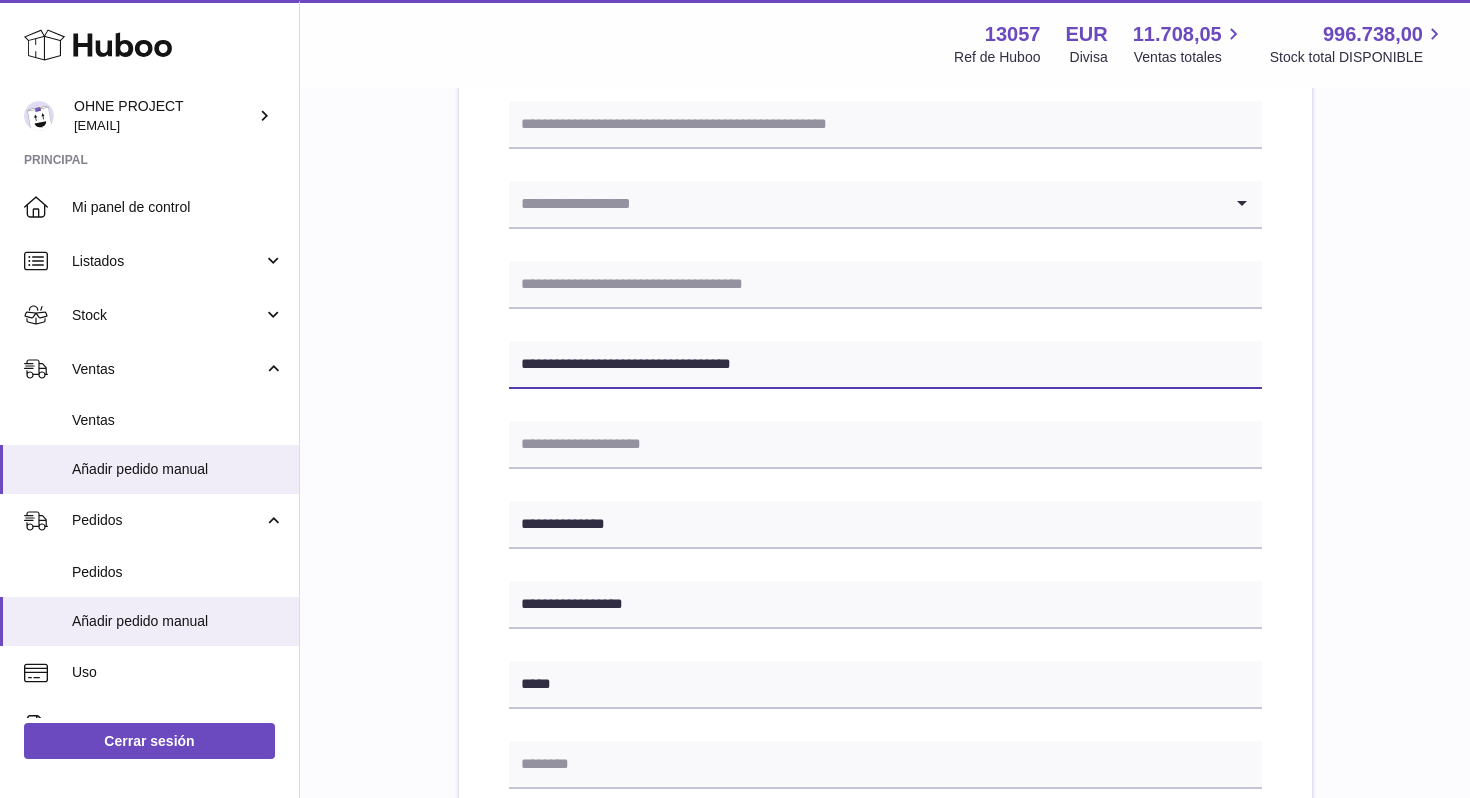 drag, startPoint x: 661, startPoint y: 365, endPoint x: 794, endPoint y: 358, distance: 133.18408 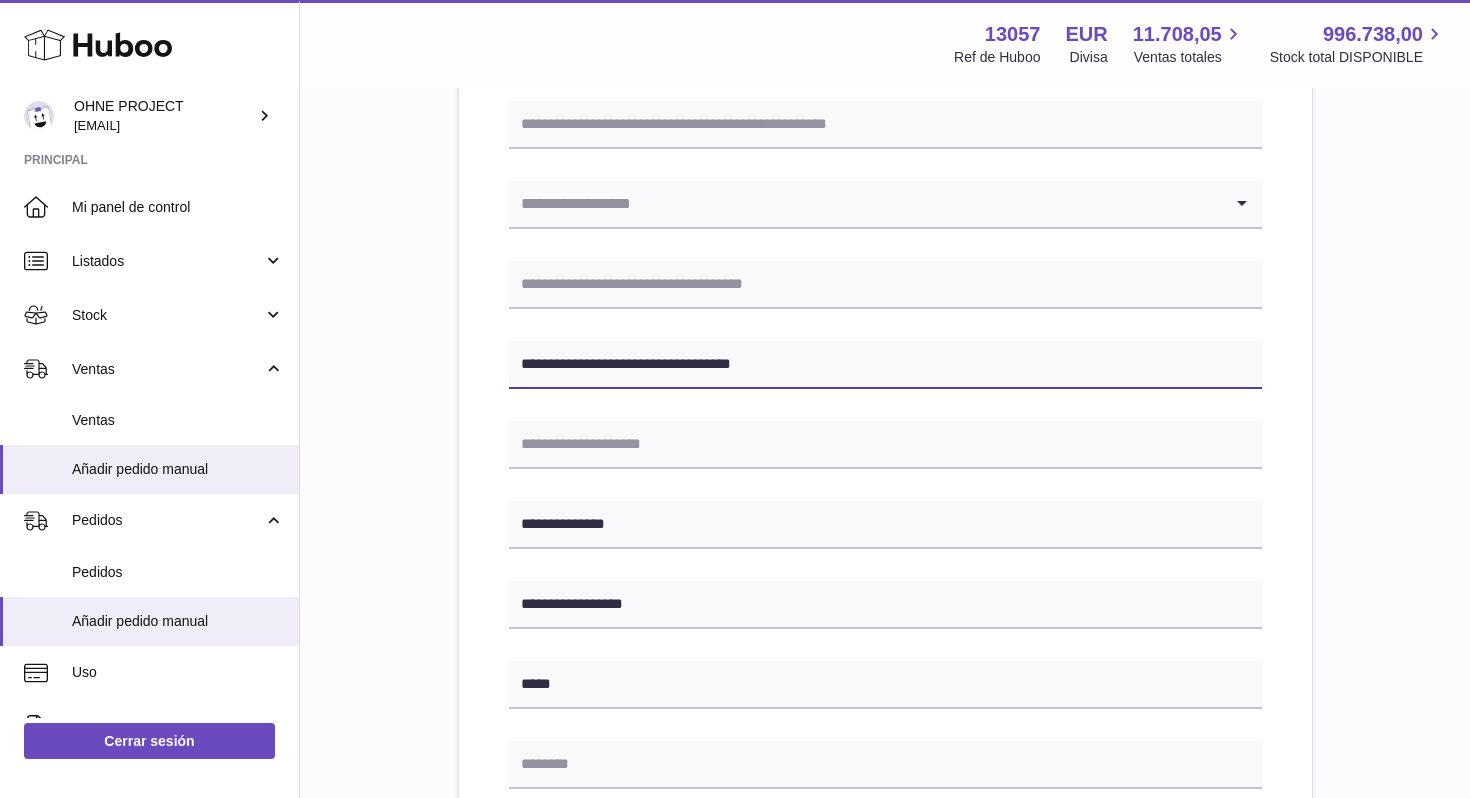 click on "**********" at bounding box center (885, 365) 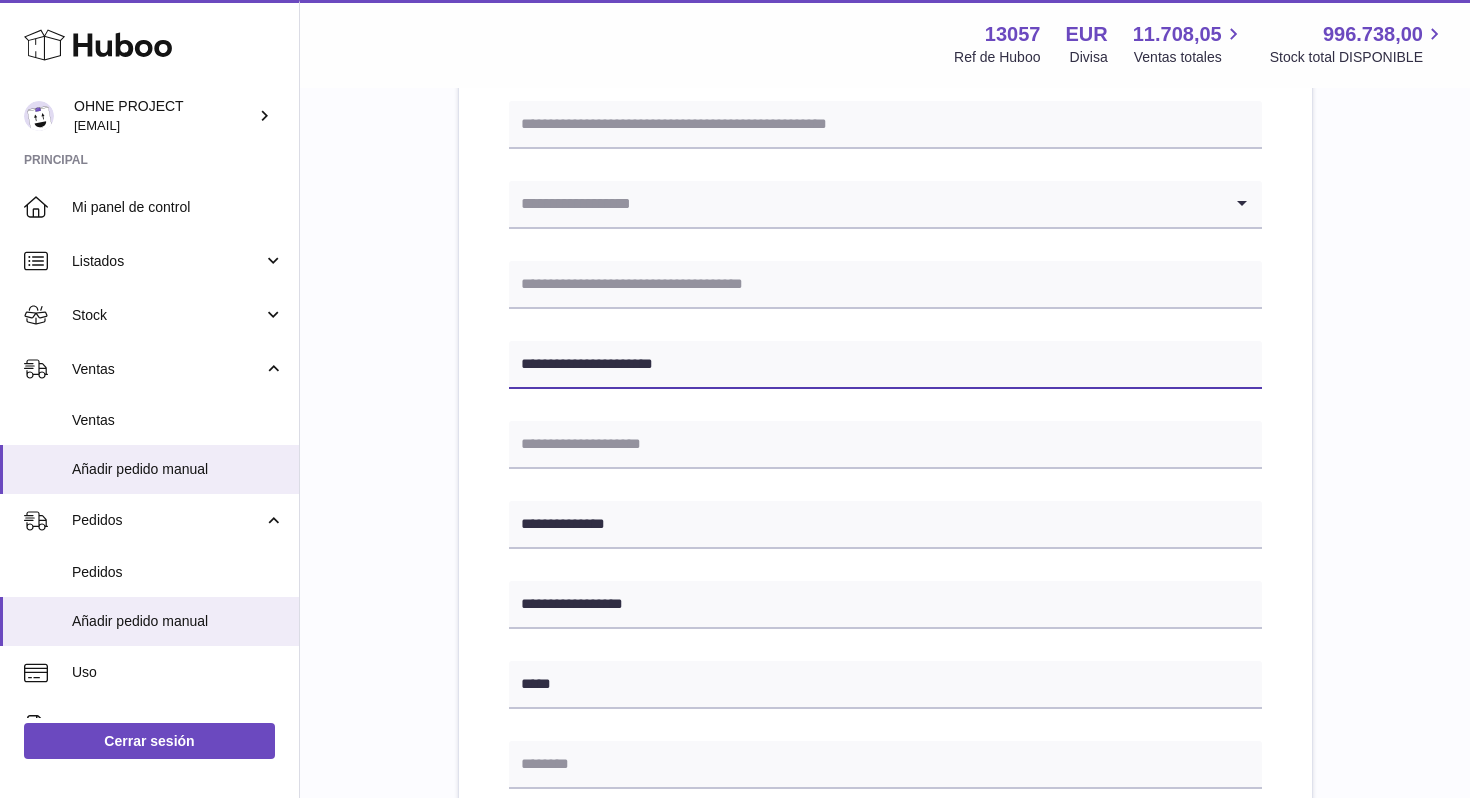 type on "**********" 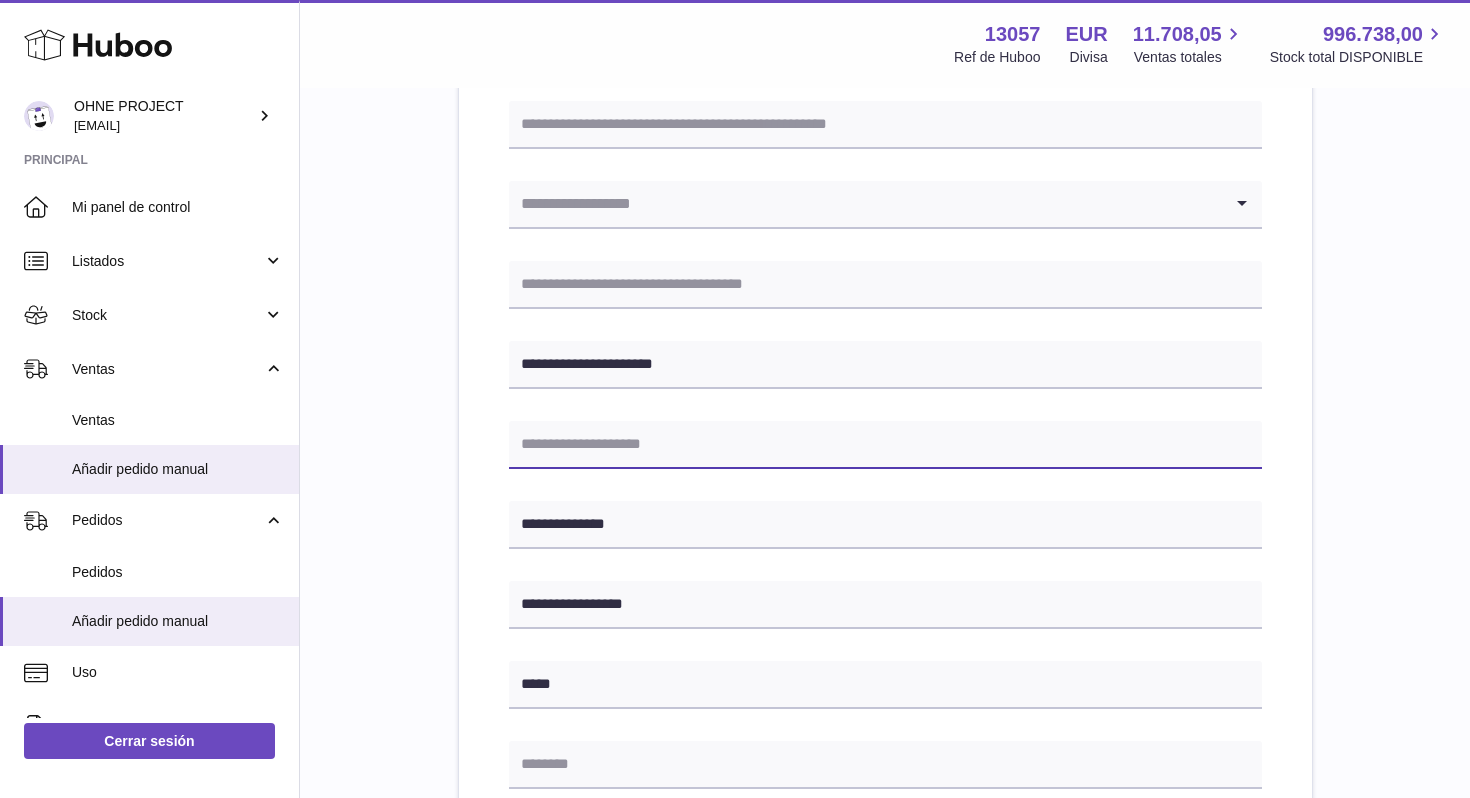 click at bounding box center (885, 445) 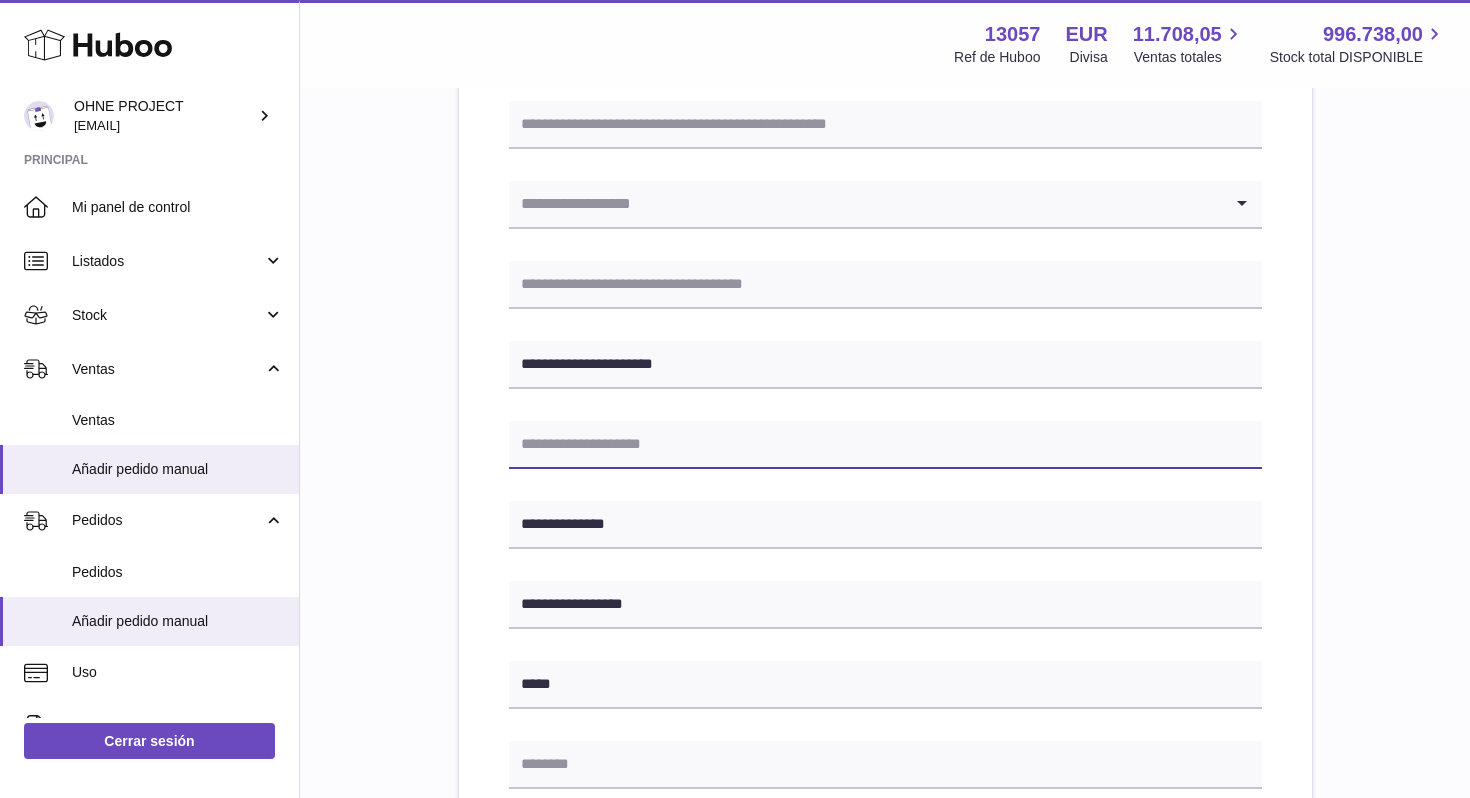 paste on "**********" 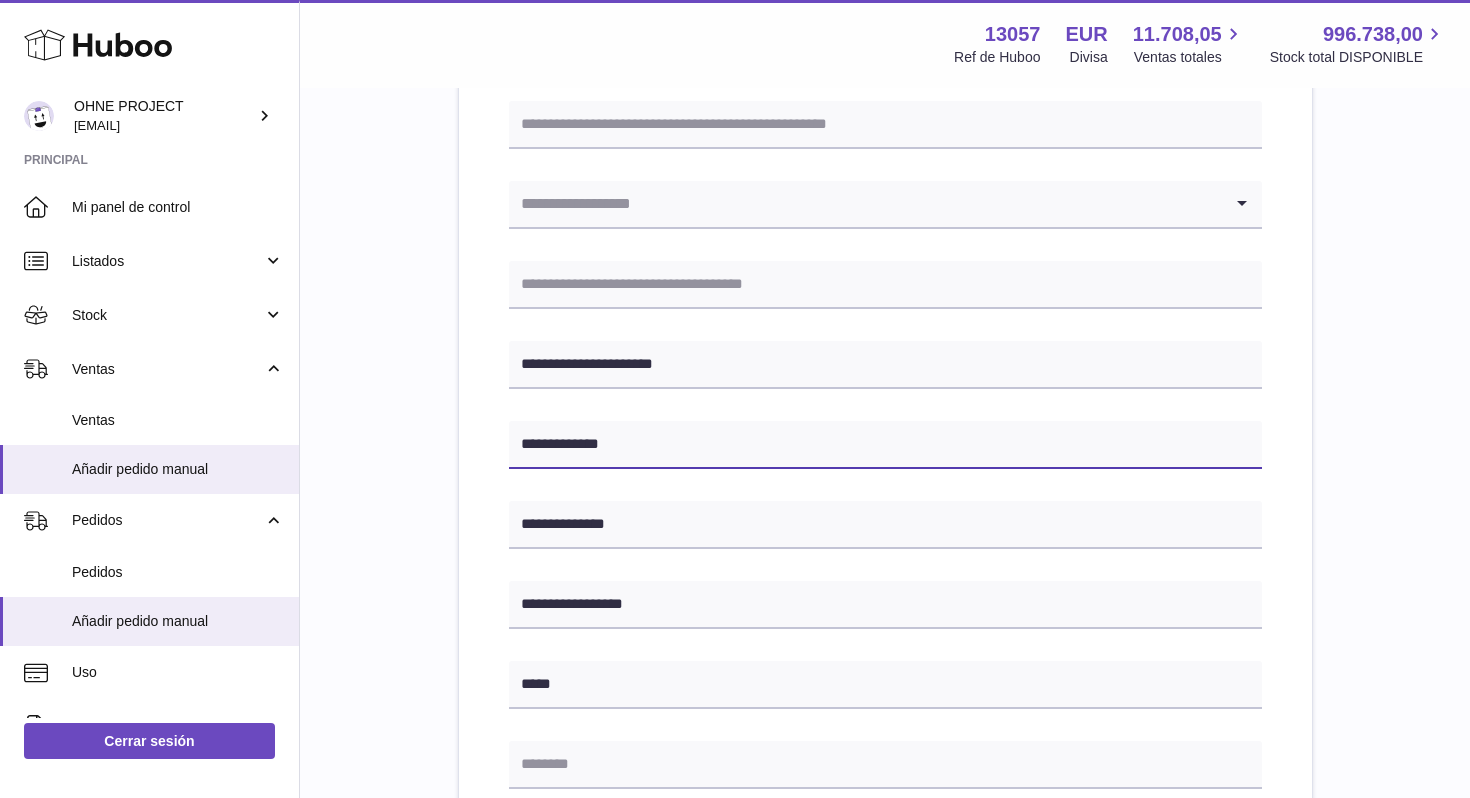 type on "**********" 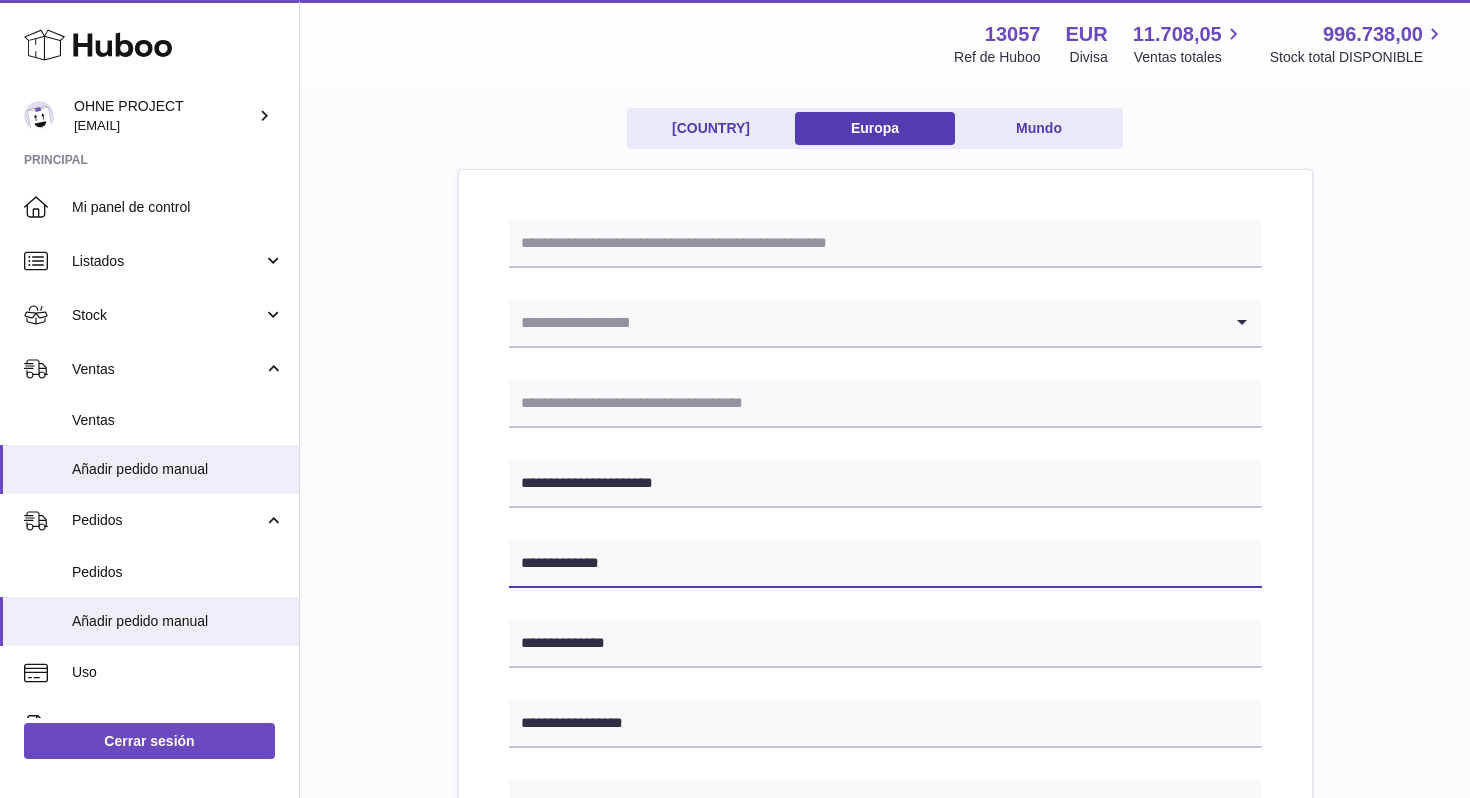 scroll, scrollTop: 151, scrollLeft: 0, axis: vertical 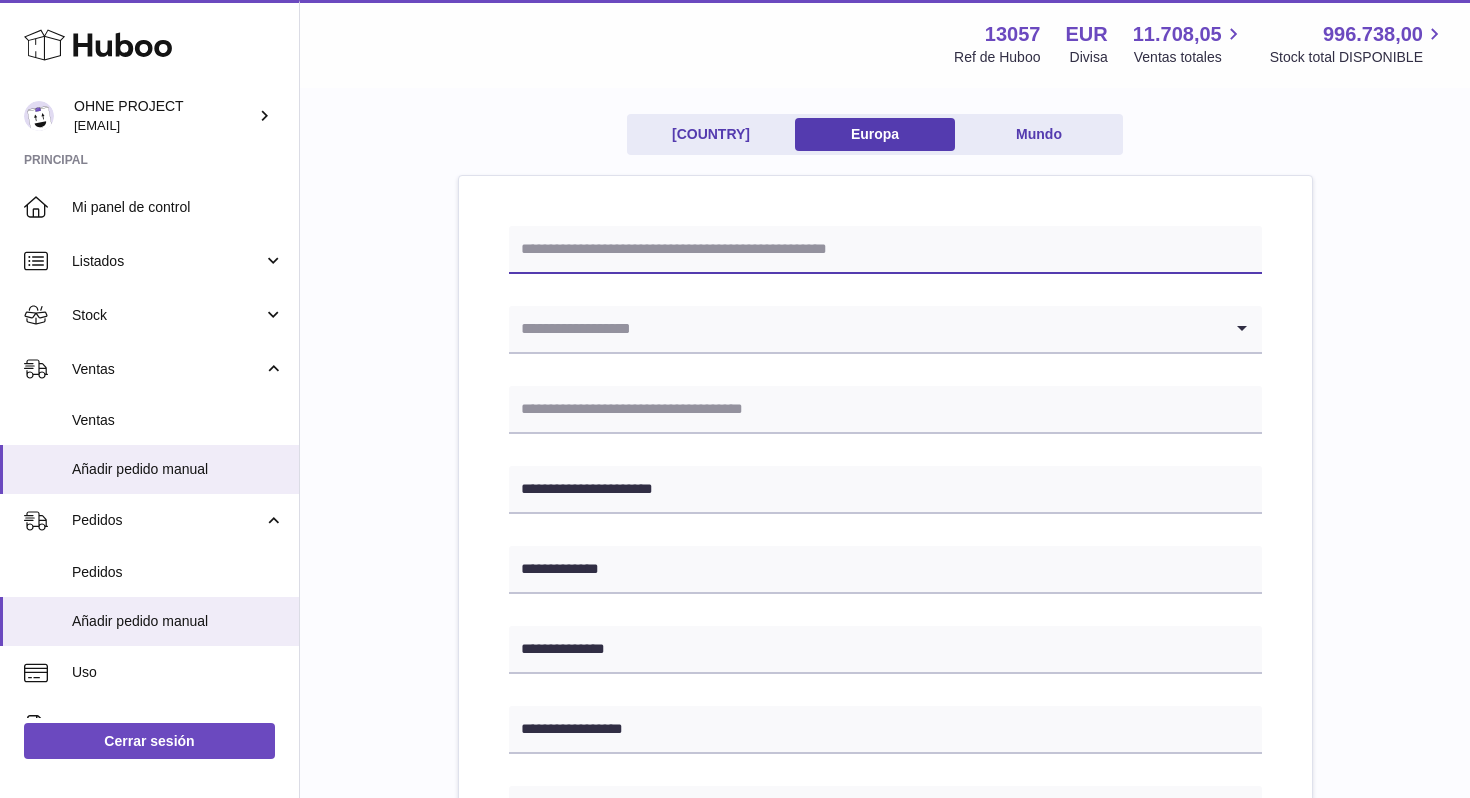 click at bounding box center (885, 250) 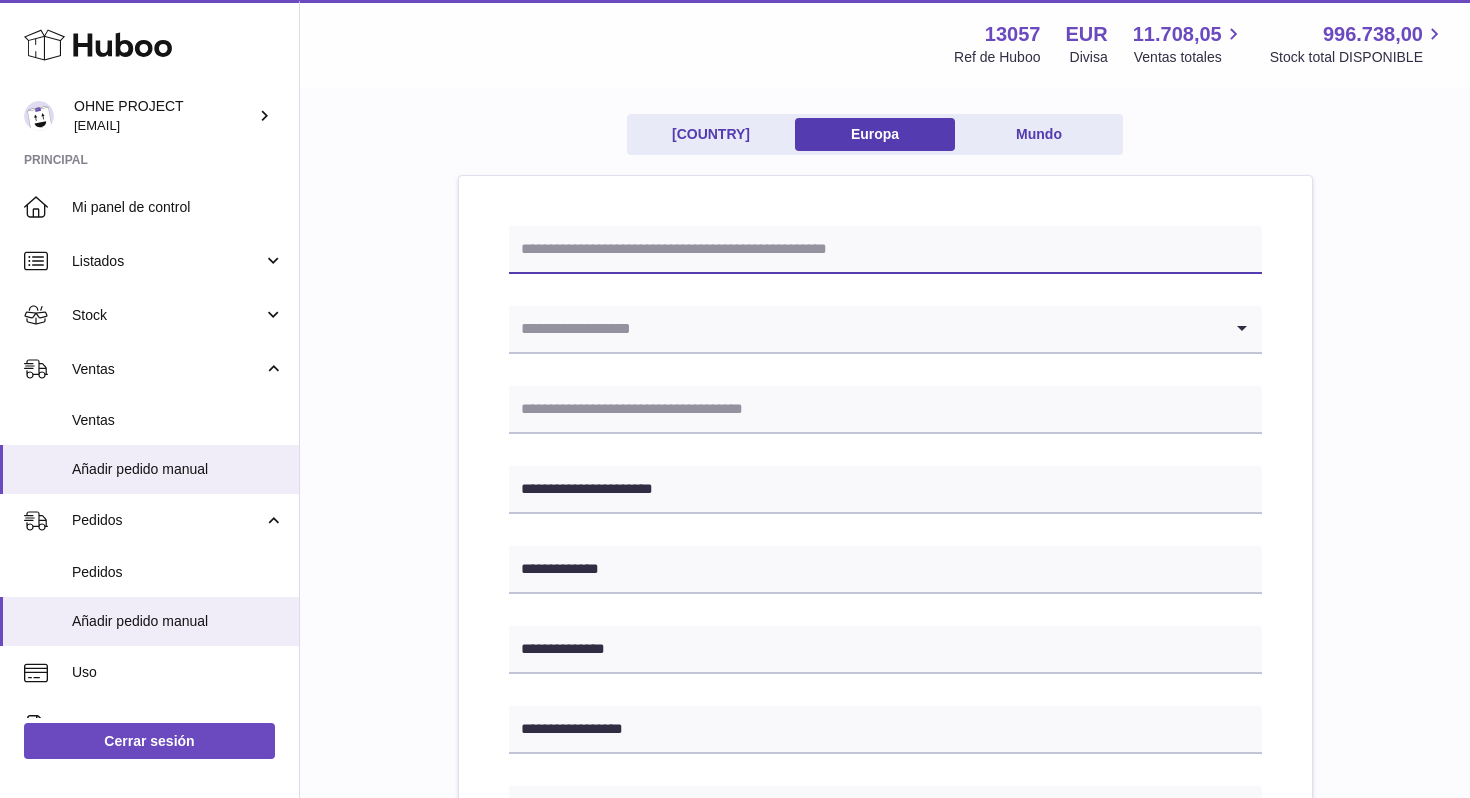 paste on "**********" 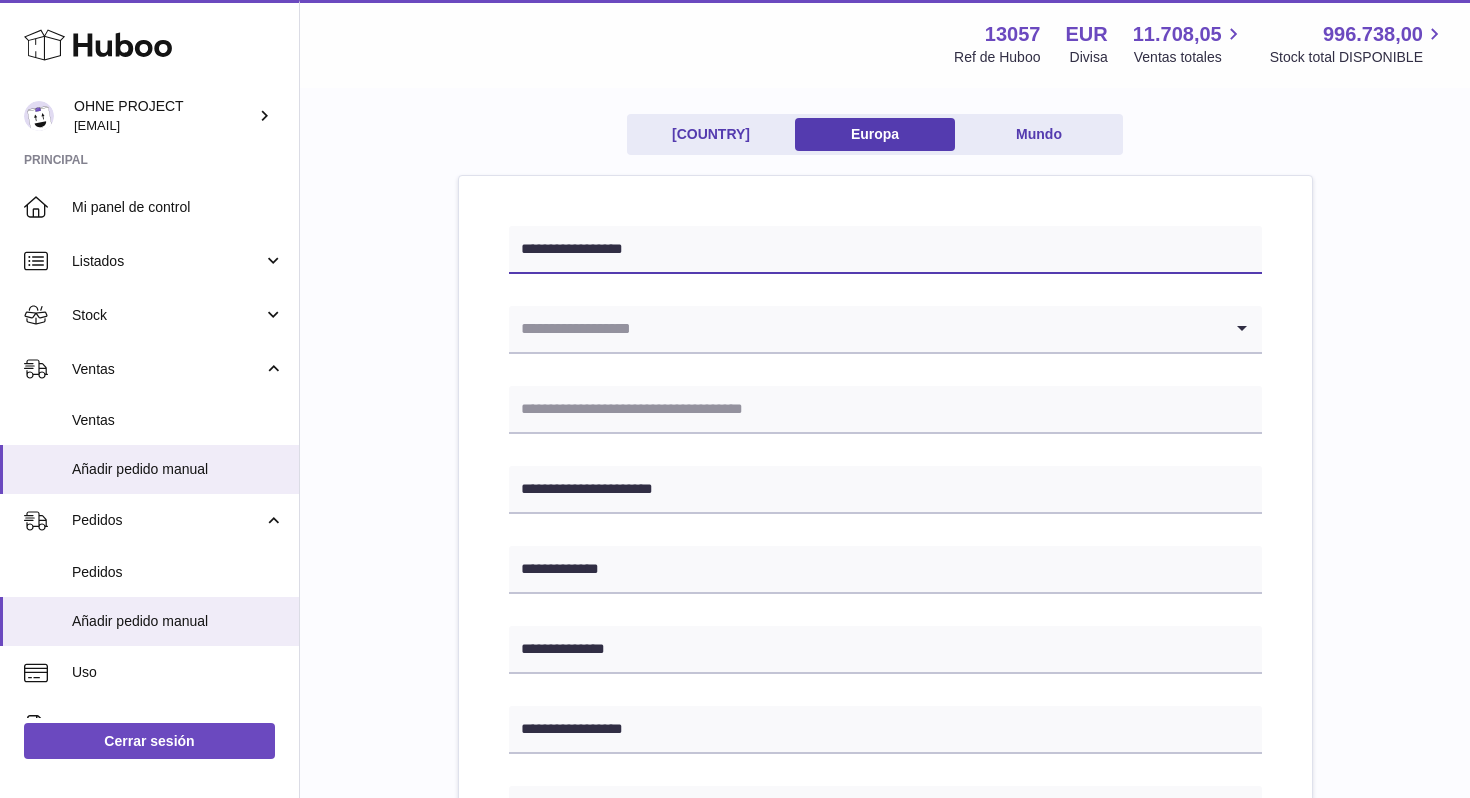 type on "**********" 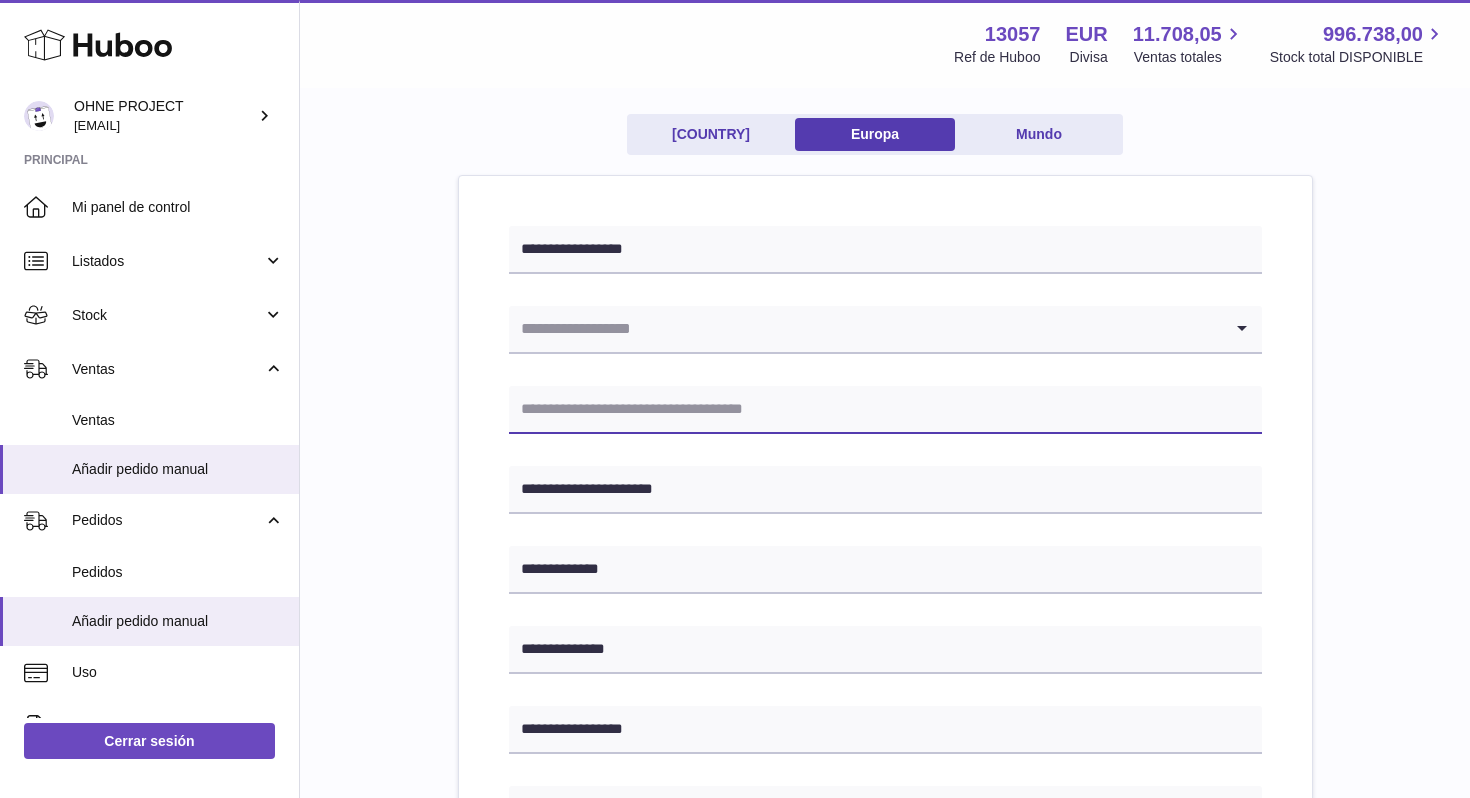 click at bounding box center [885, 410] 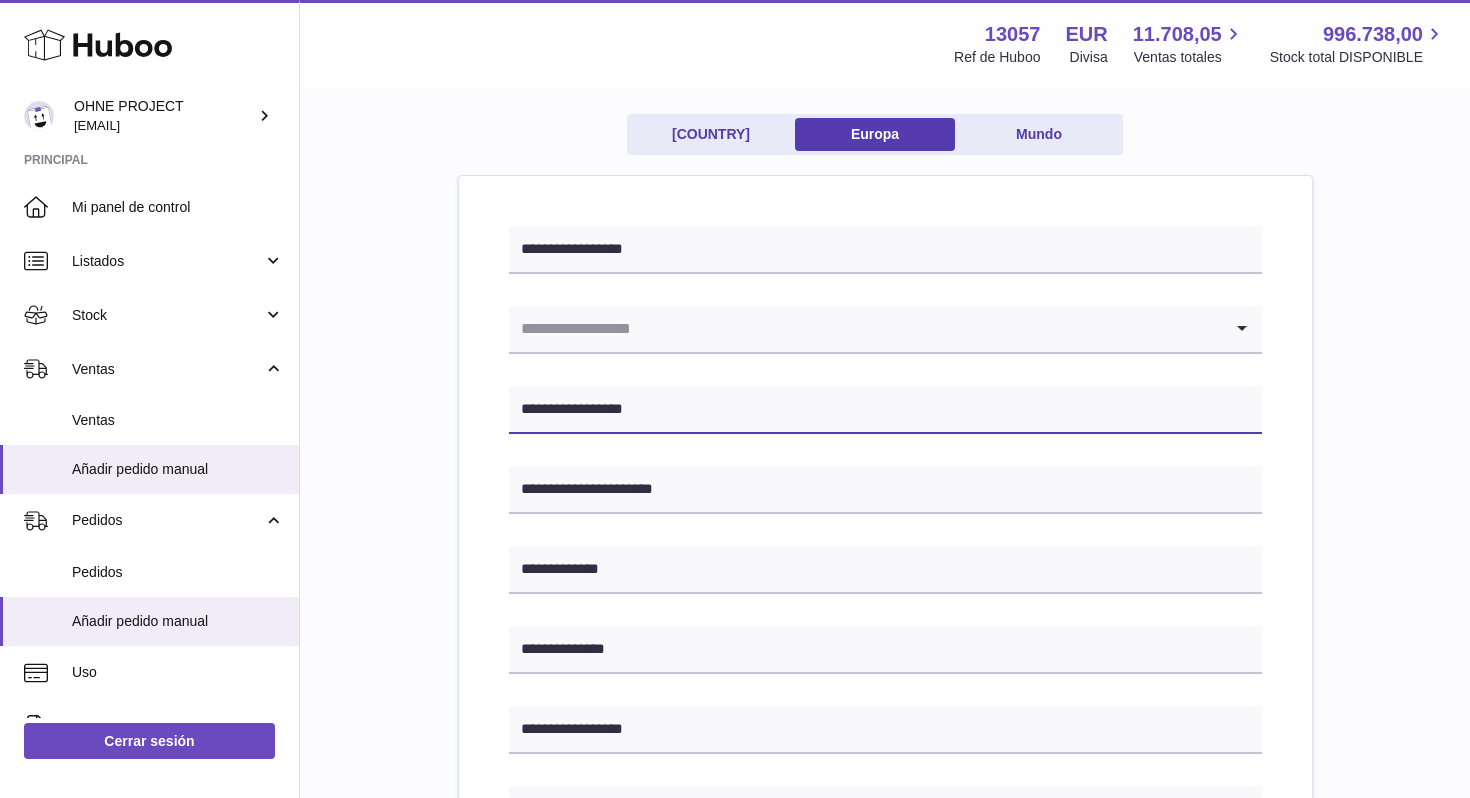 type on "**********" 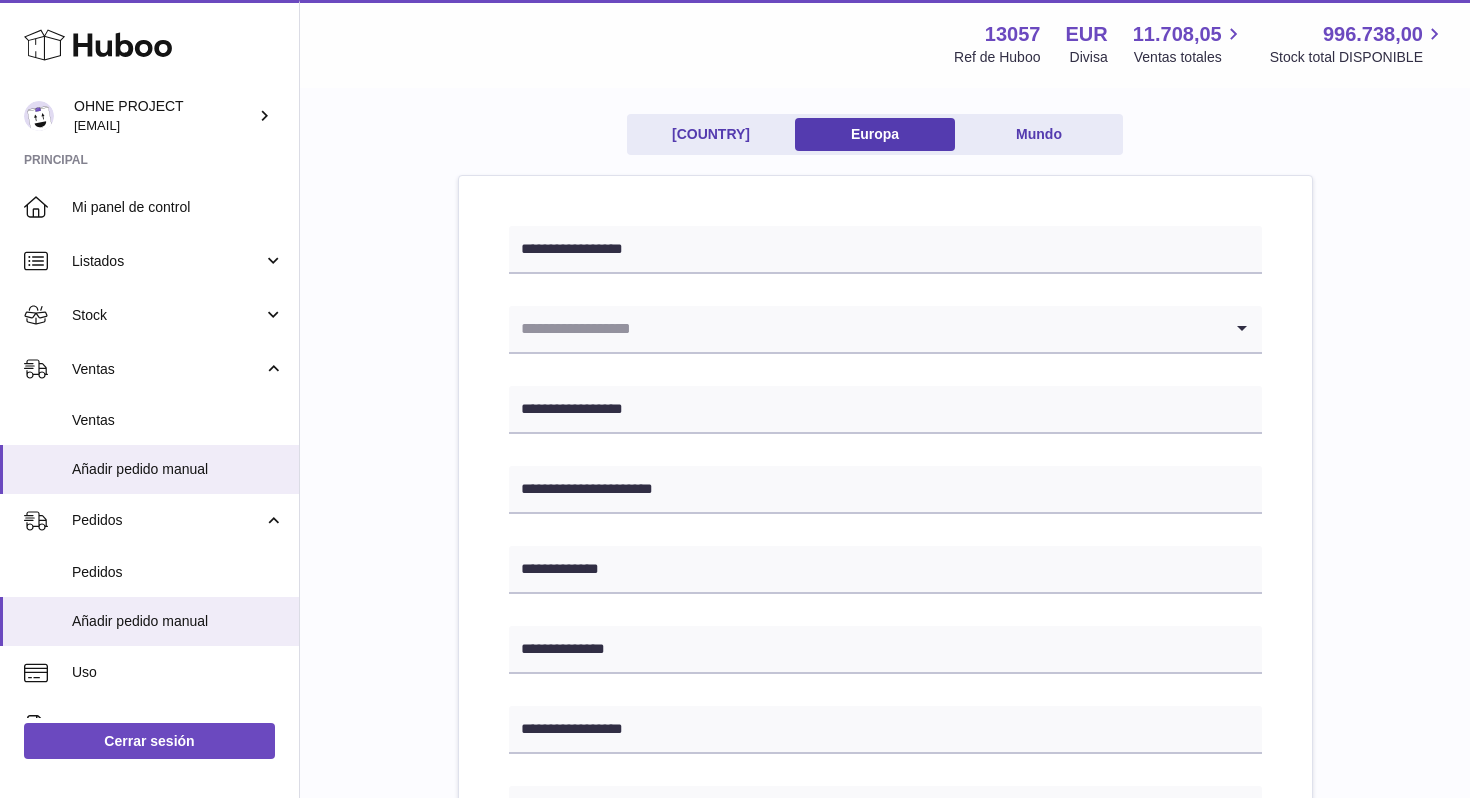 click at bounding box center (865, 329) 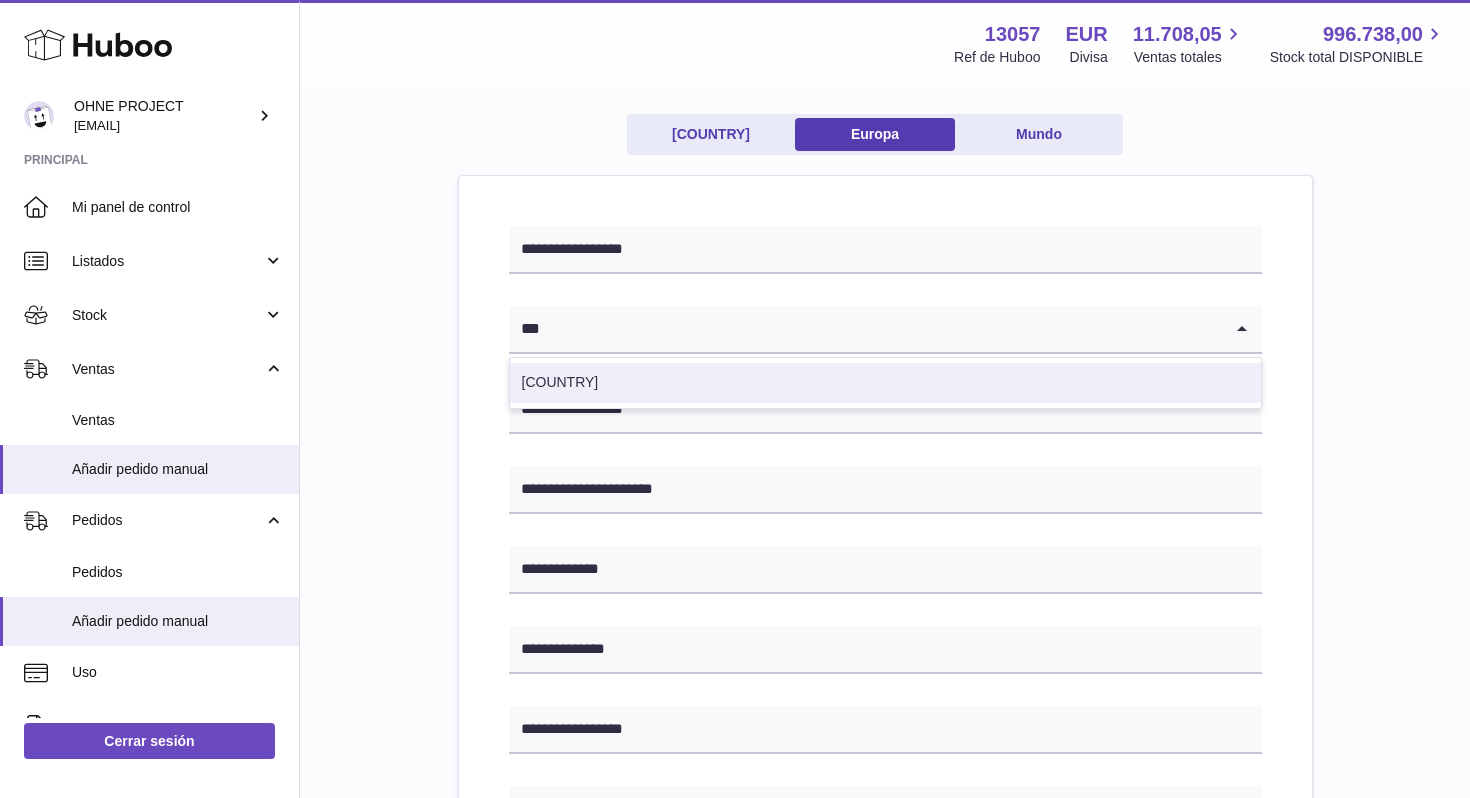 type on "***" 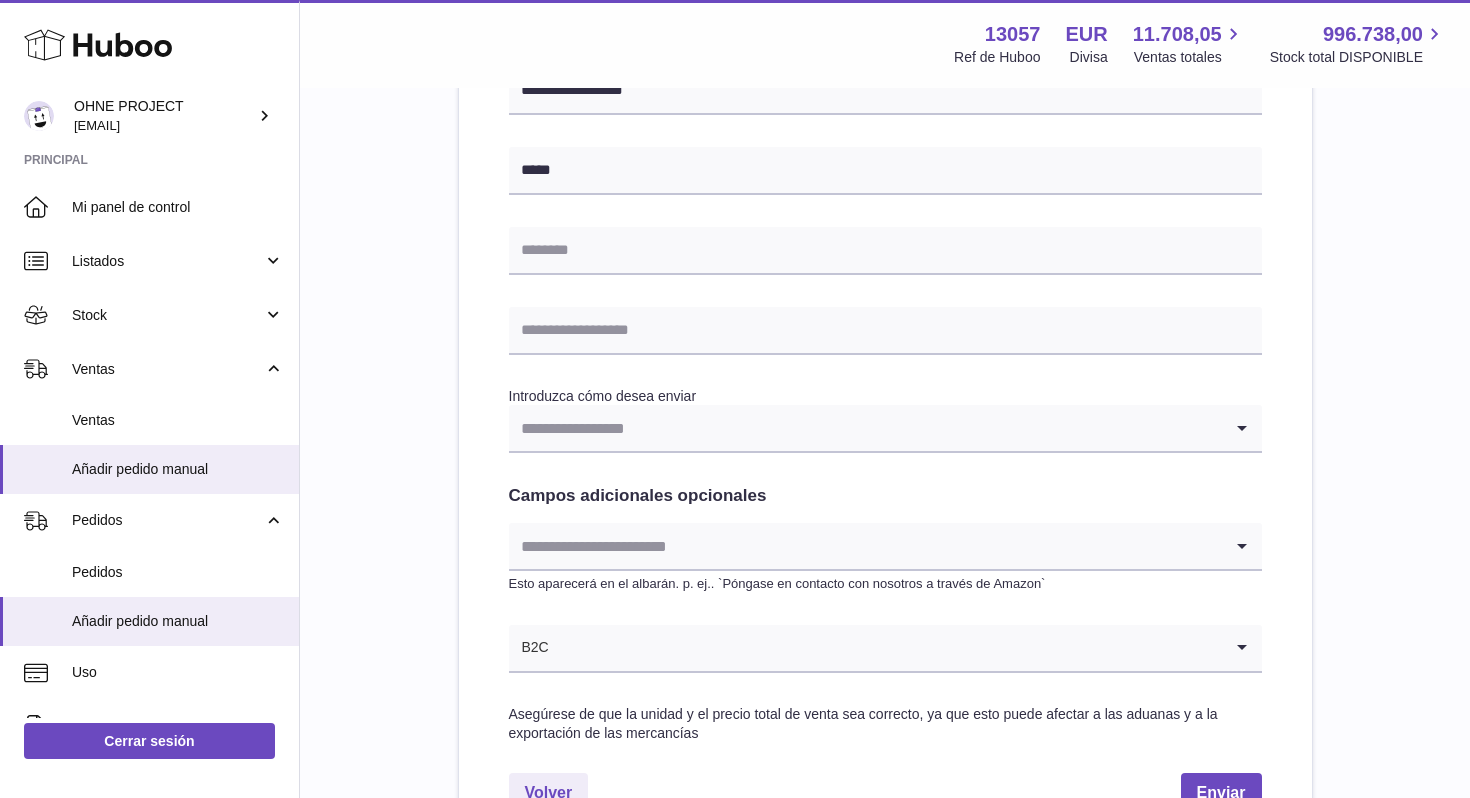 scroll, scrollTop: 798, scrollLeft: 0, axis: vertical 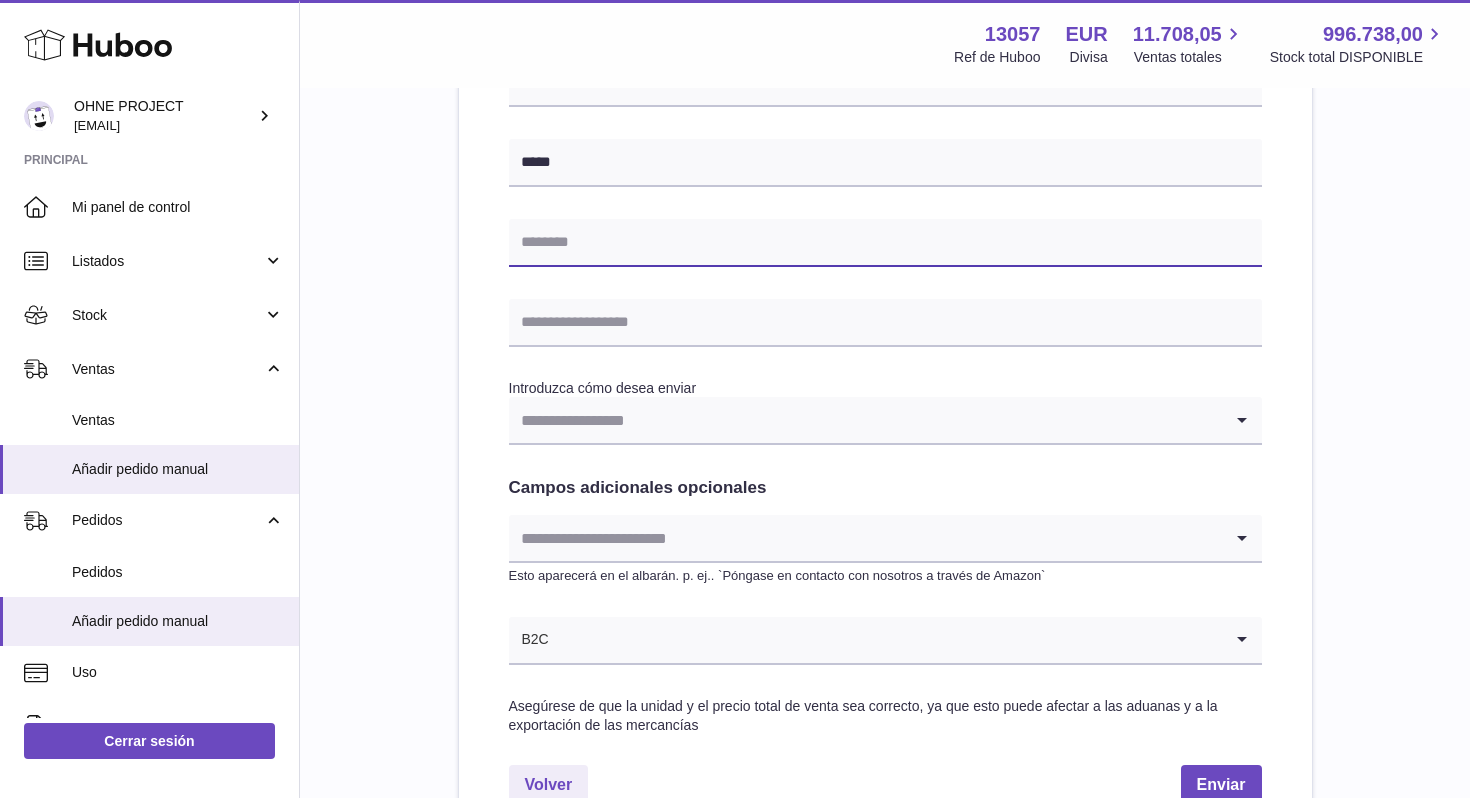 click at bounding box center (885, 243) 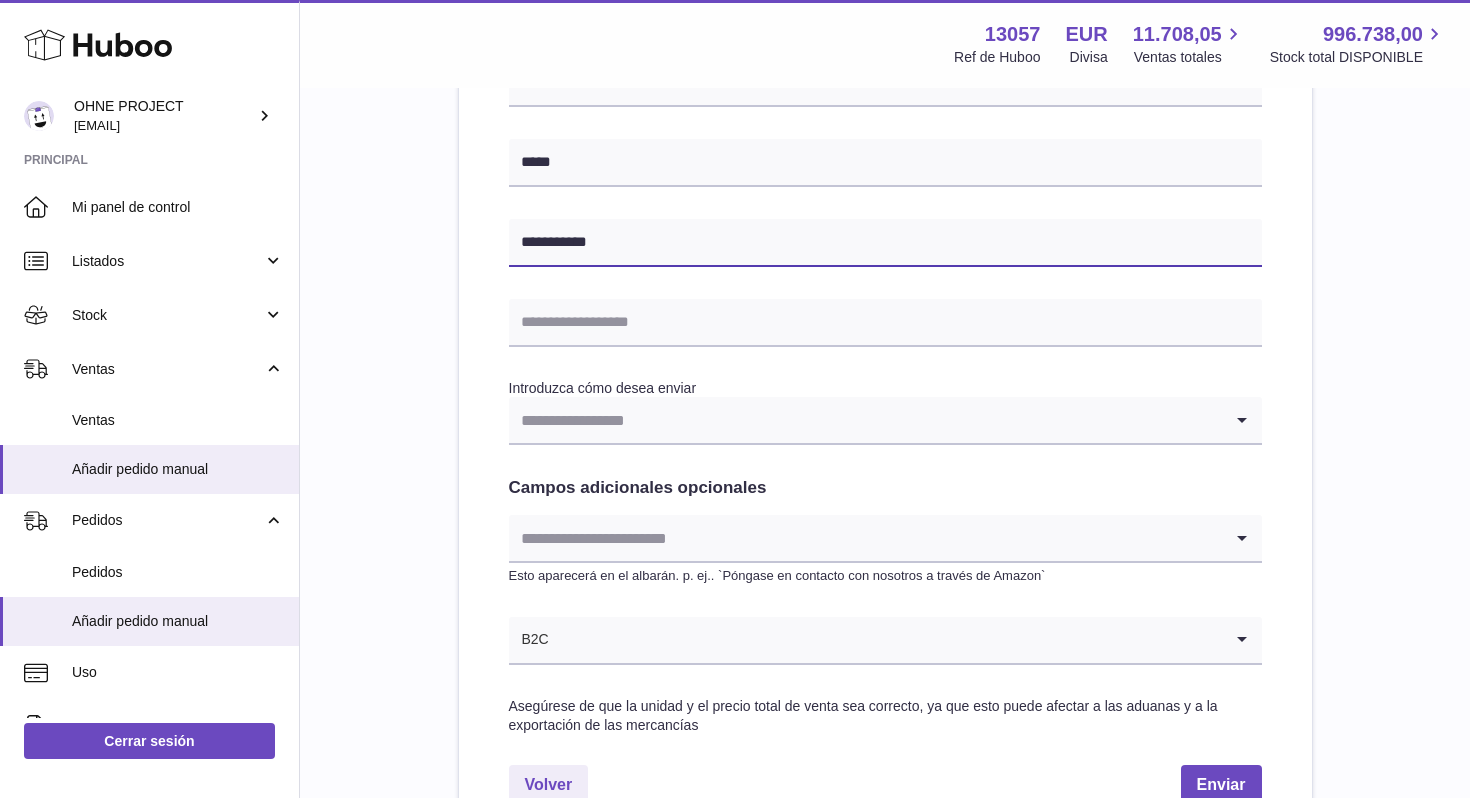 type on "**********" 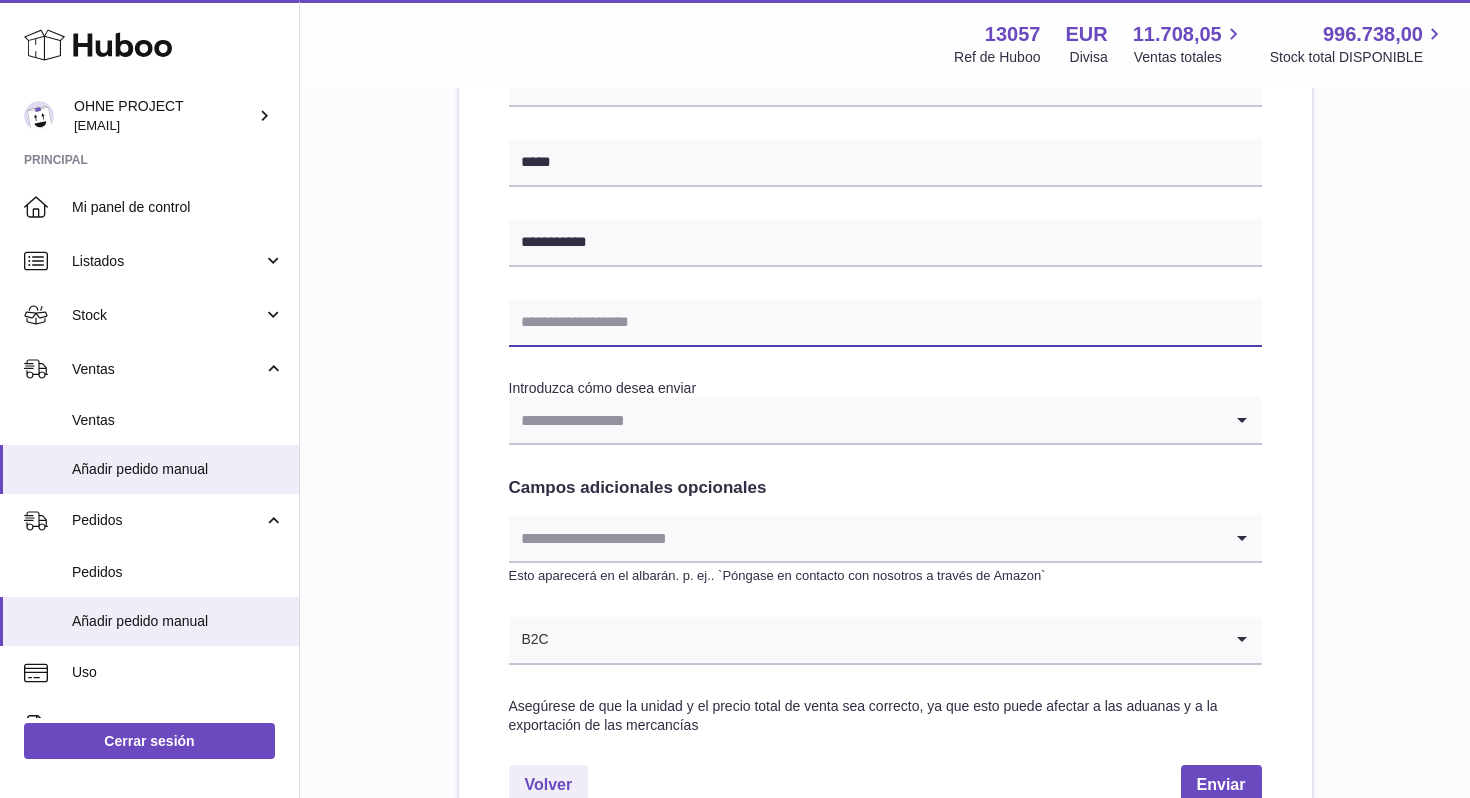 click at bounding box center (885, 323) 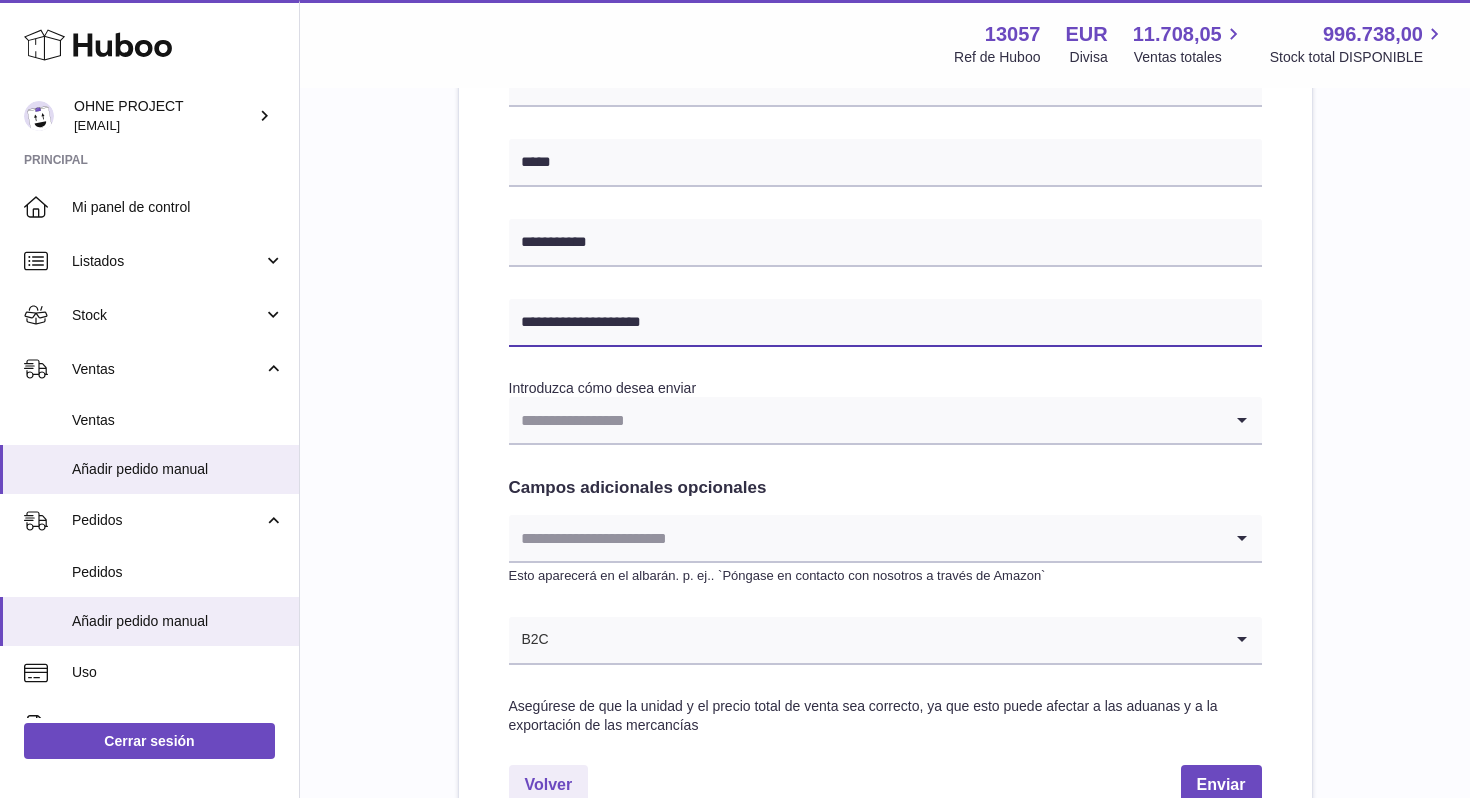 type on "**********" 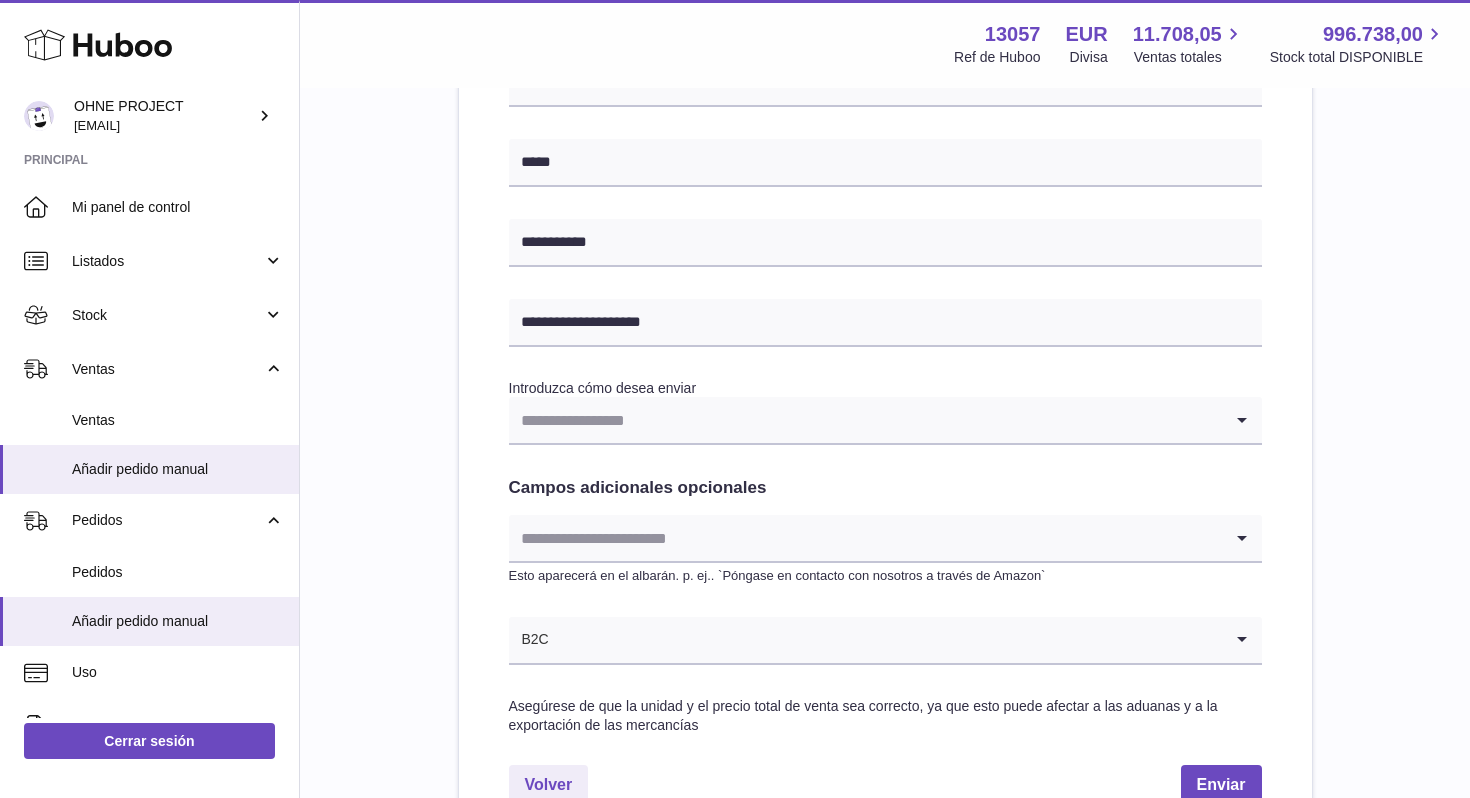 click at bounding box center (865, 420) 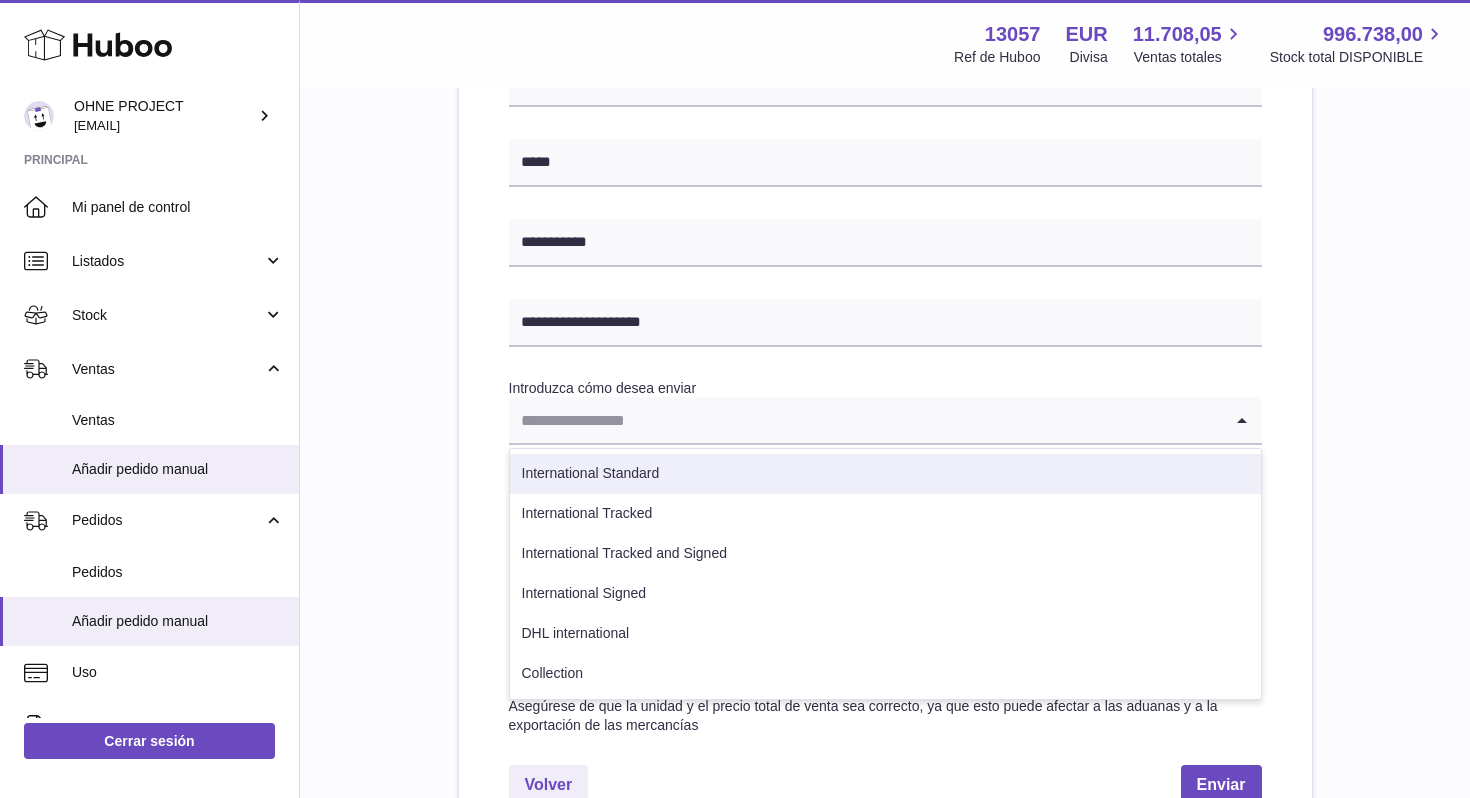 click on "International Standard" at bounding box center [885, 474] 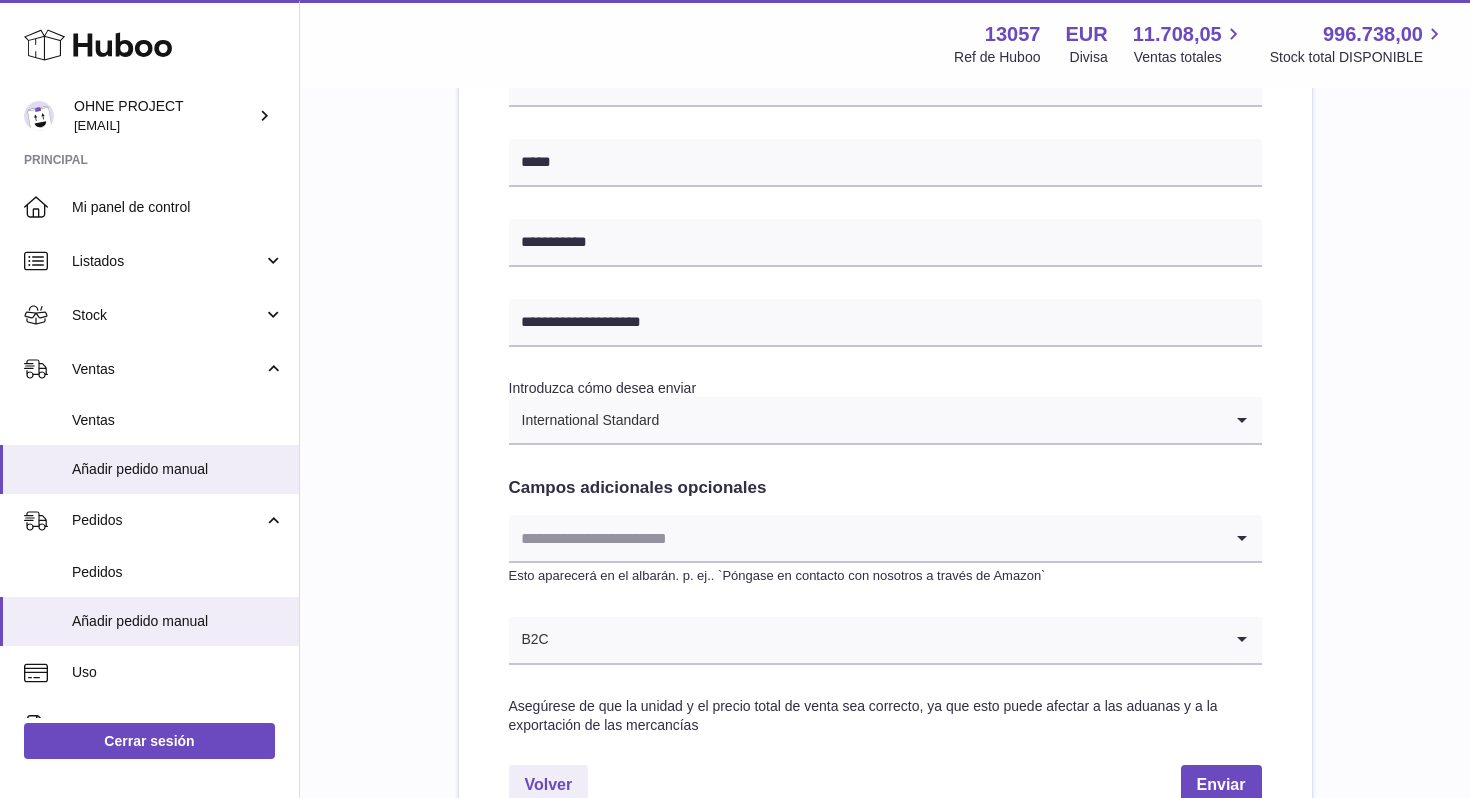 click at bounding box center (865, 538) 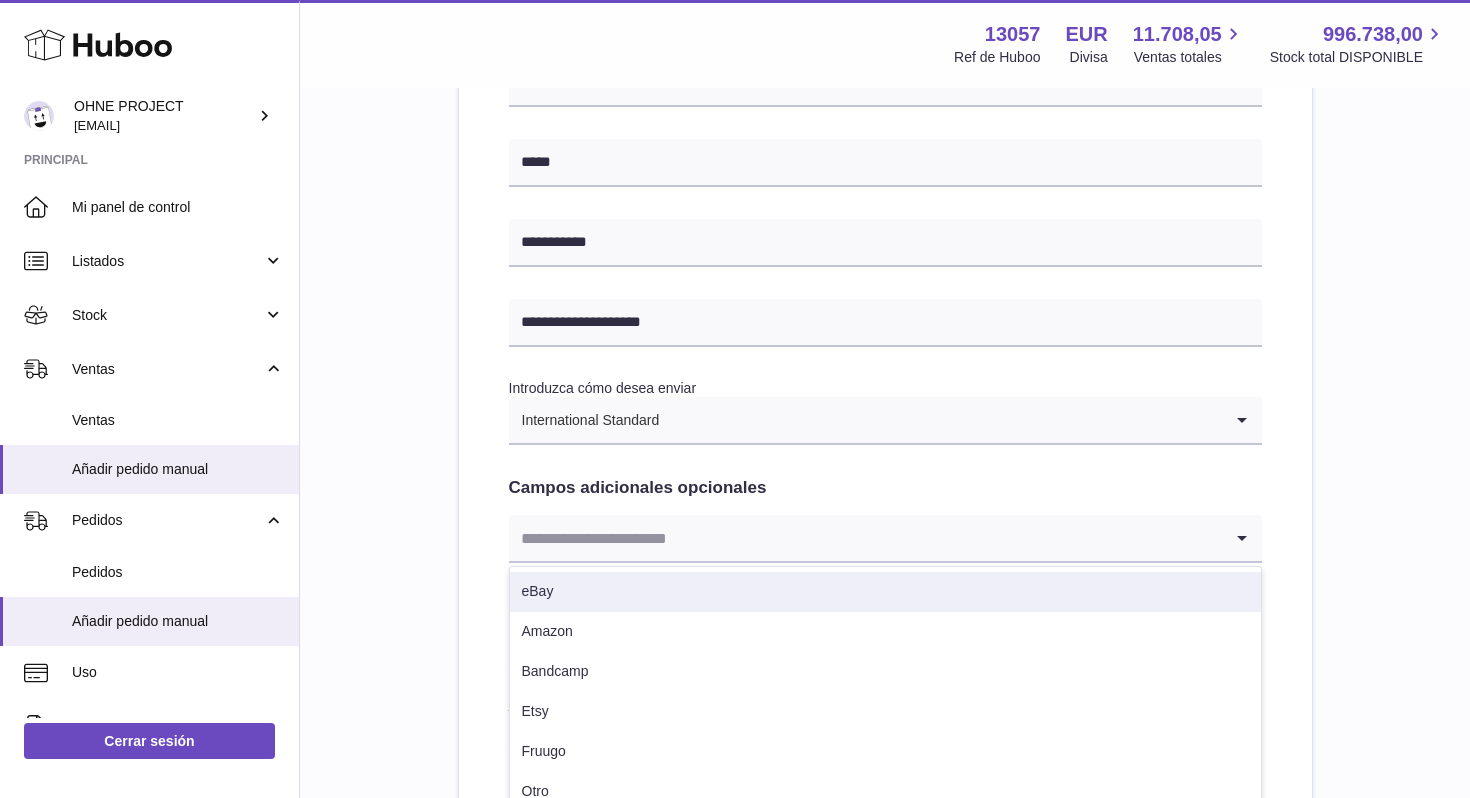 click on "**********" at bounding box center (885, 157) 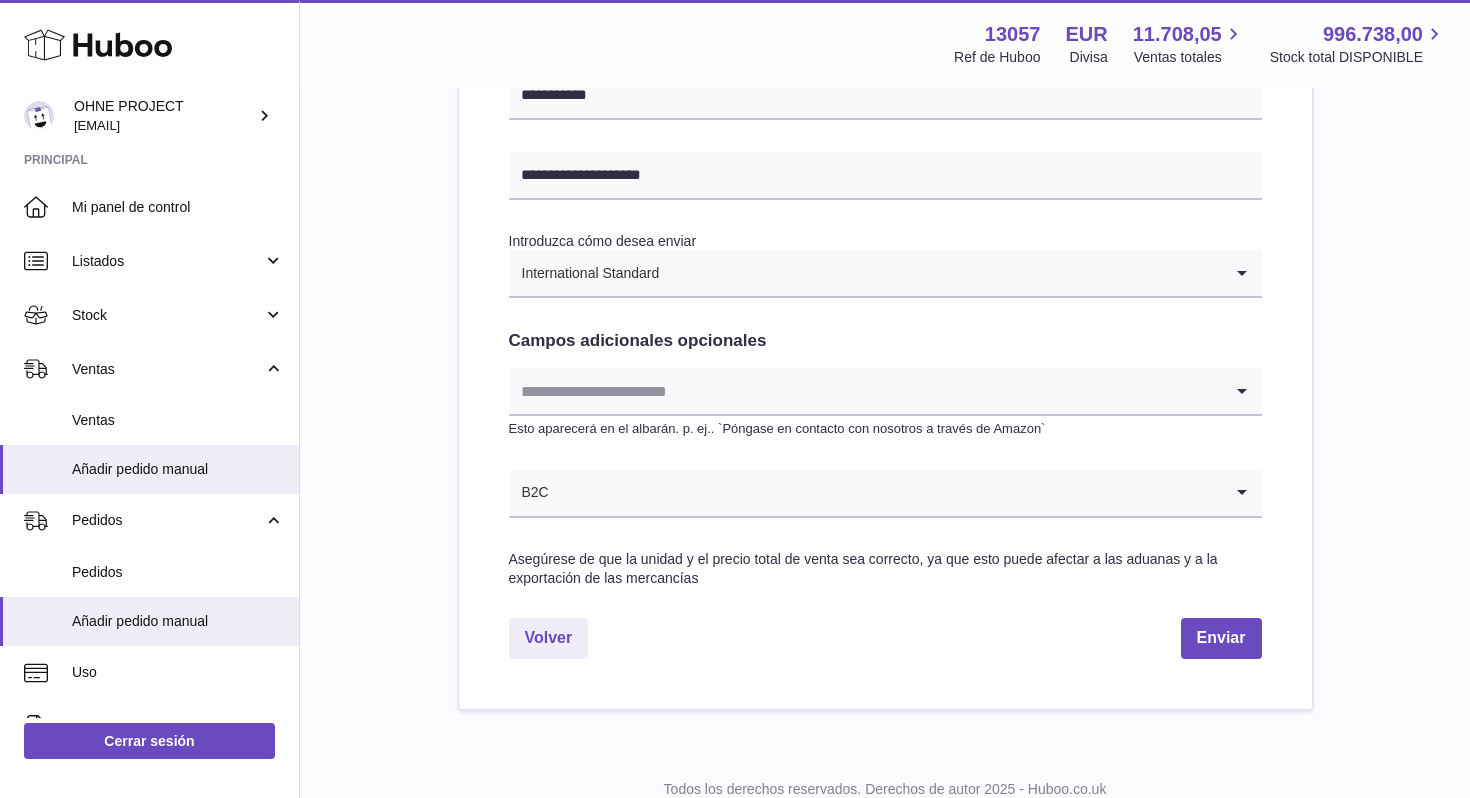 scroll, scrollTop: 1014, scrollLeft: 0, axis: vertical 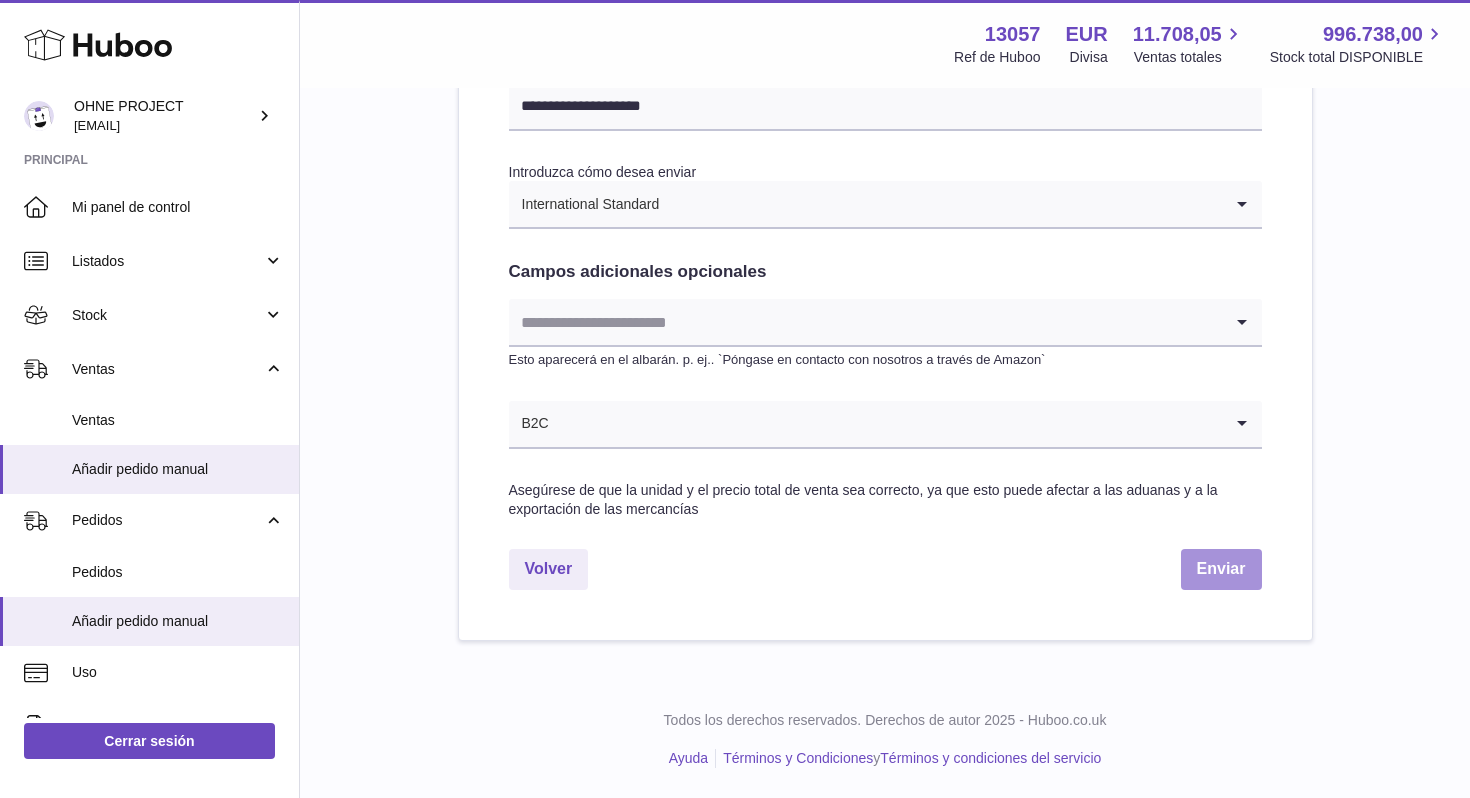 click on "Enviar" at bounding box center [1221, 569] 